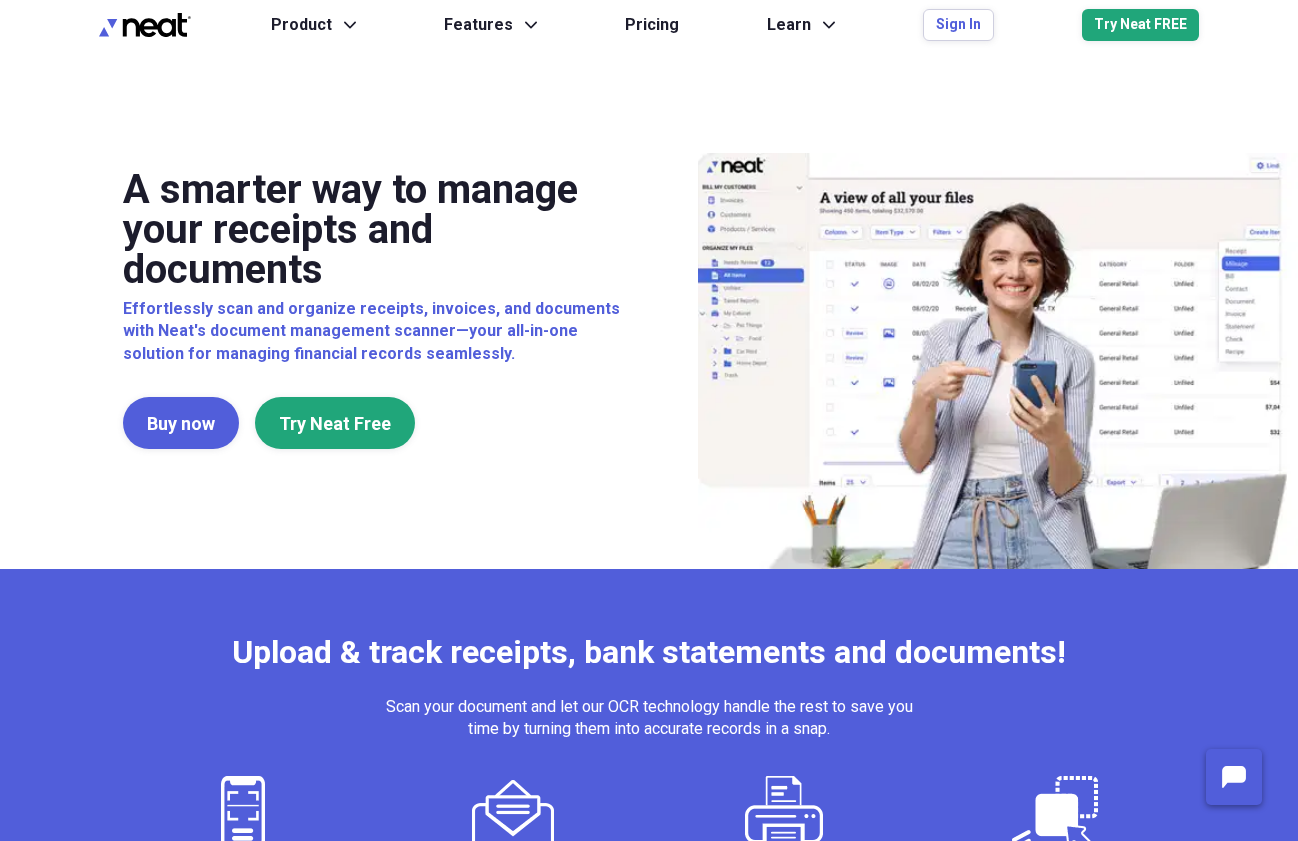 scroll, scrollTop: 0, scrollLeft: 0, axis: both 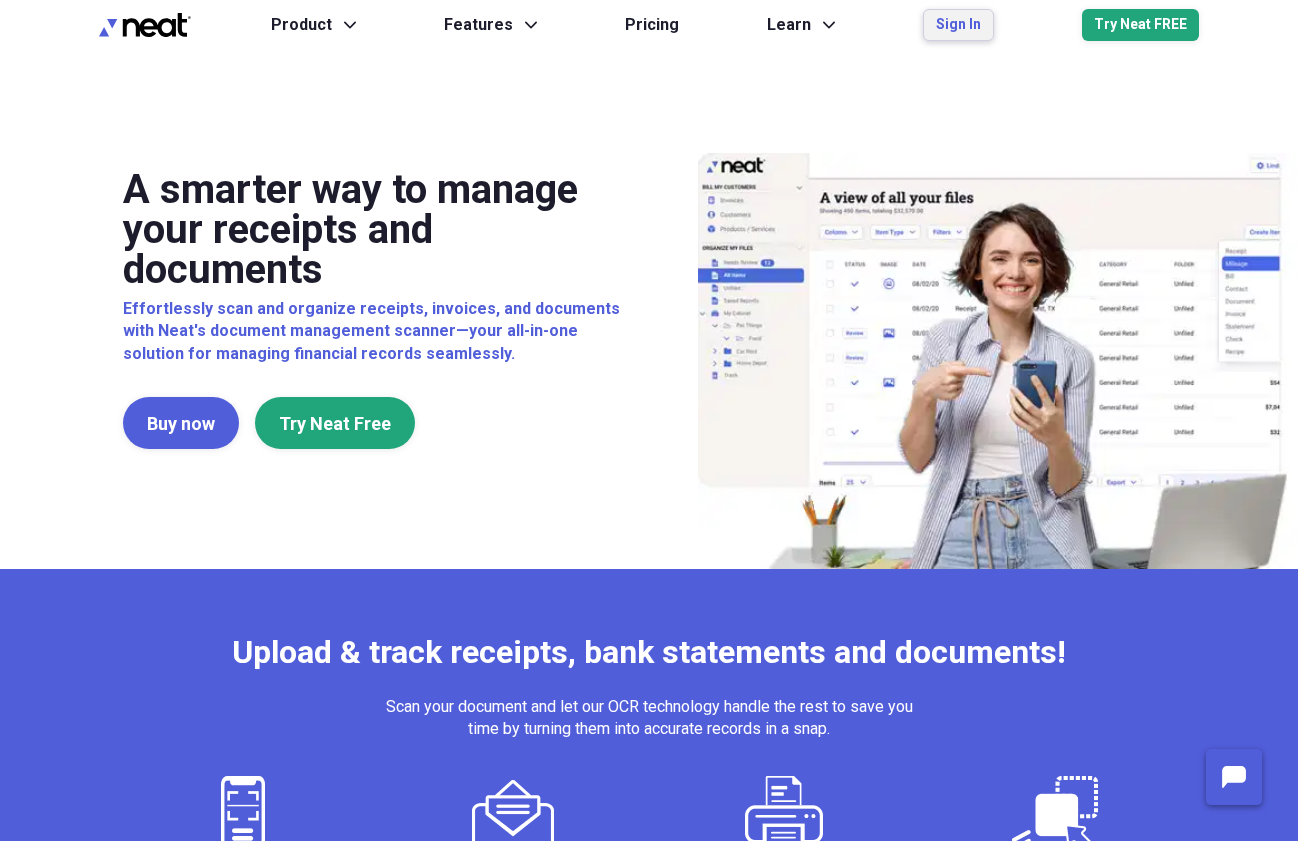 click on "Sign In" at bounding box center (958, 25) 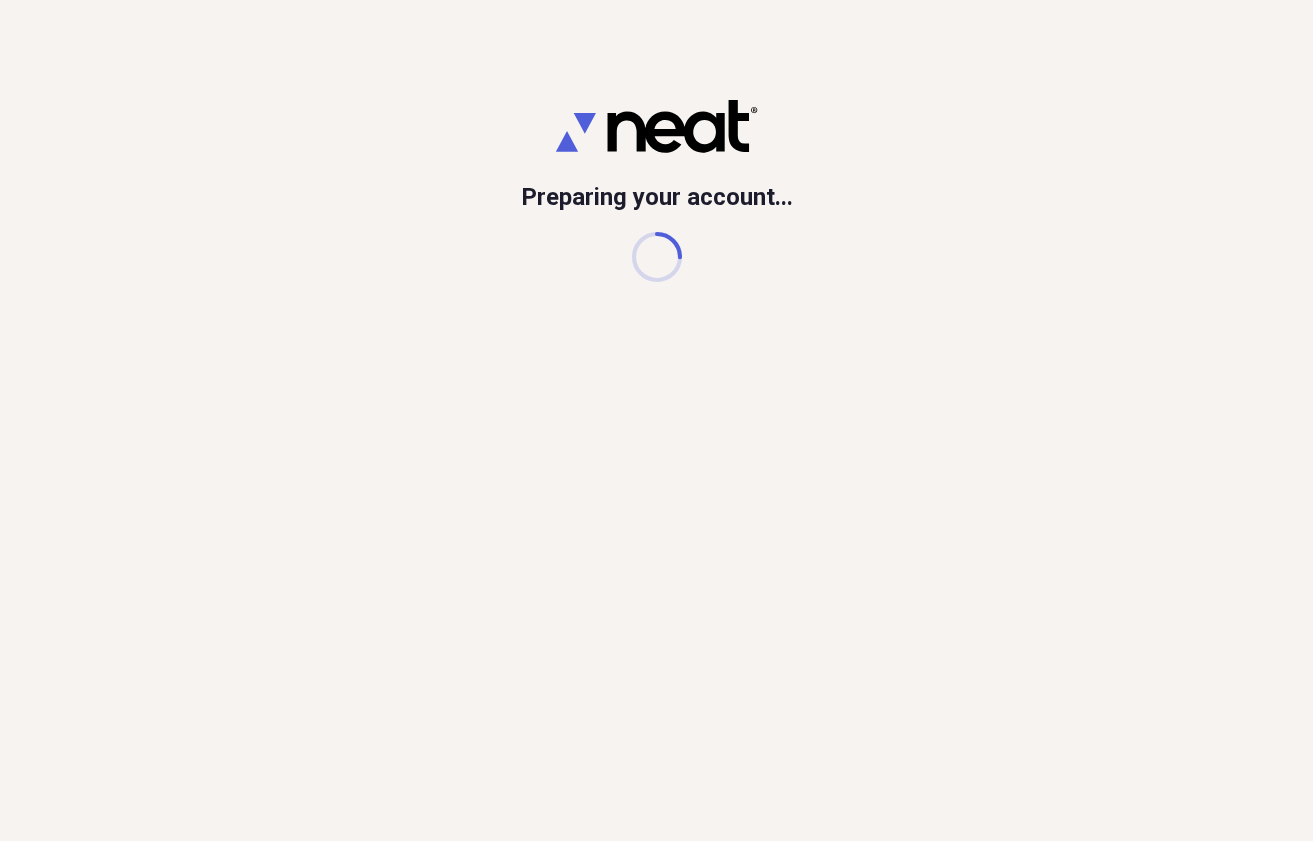 scroll, scrollTop: 0, scrollLeft: 0, axis: both 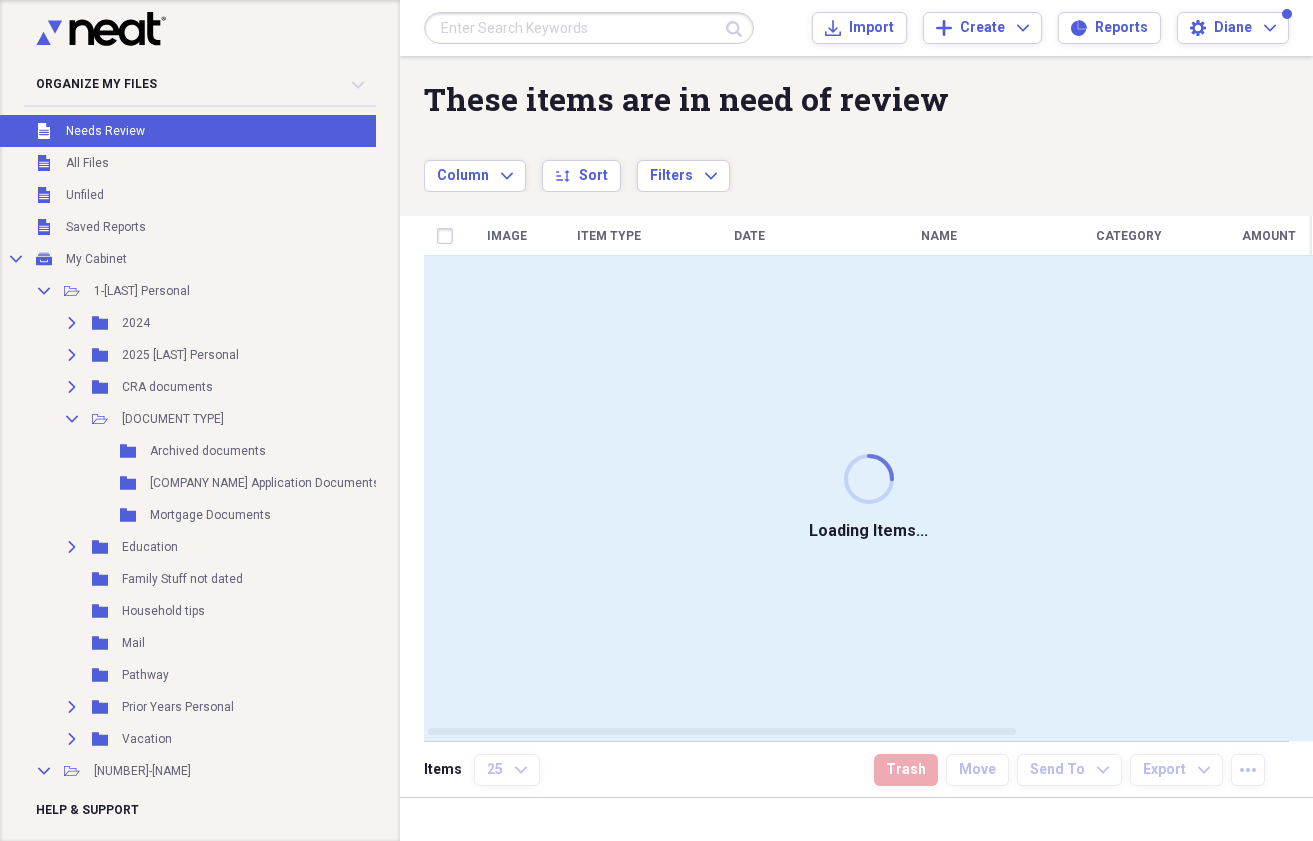 click at bounding box center (589, 28) 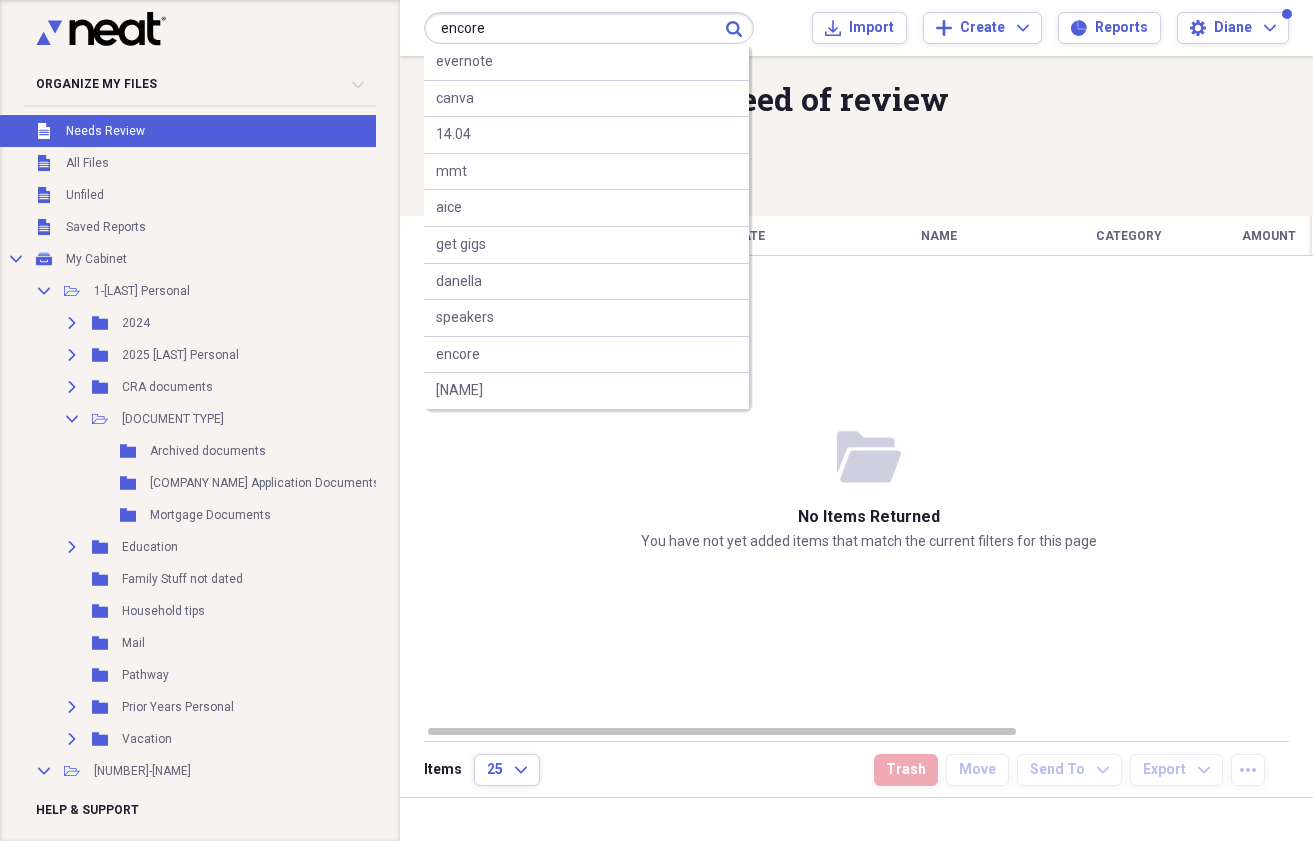 type on "encore" 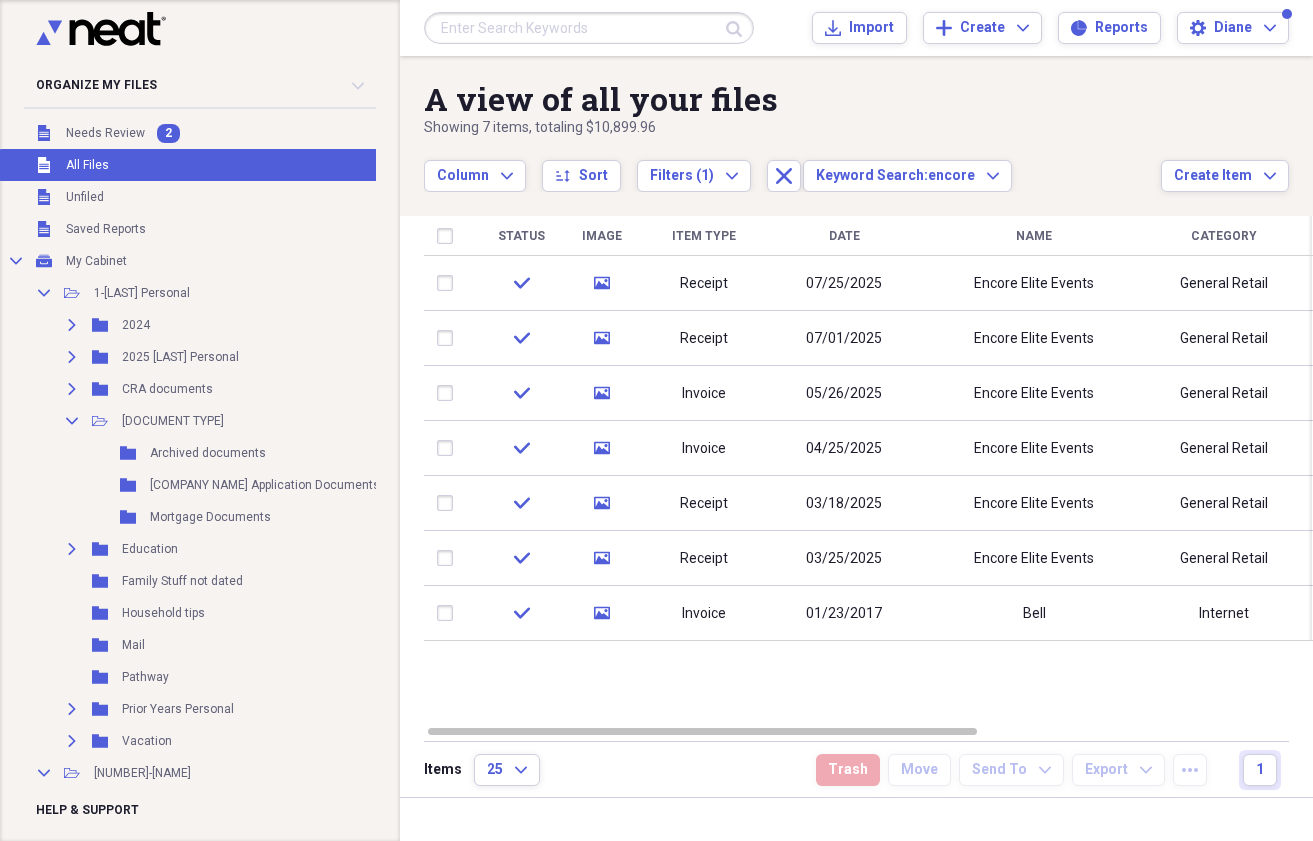 click at bounding box center [589, 28] 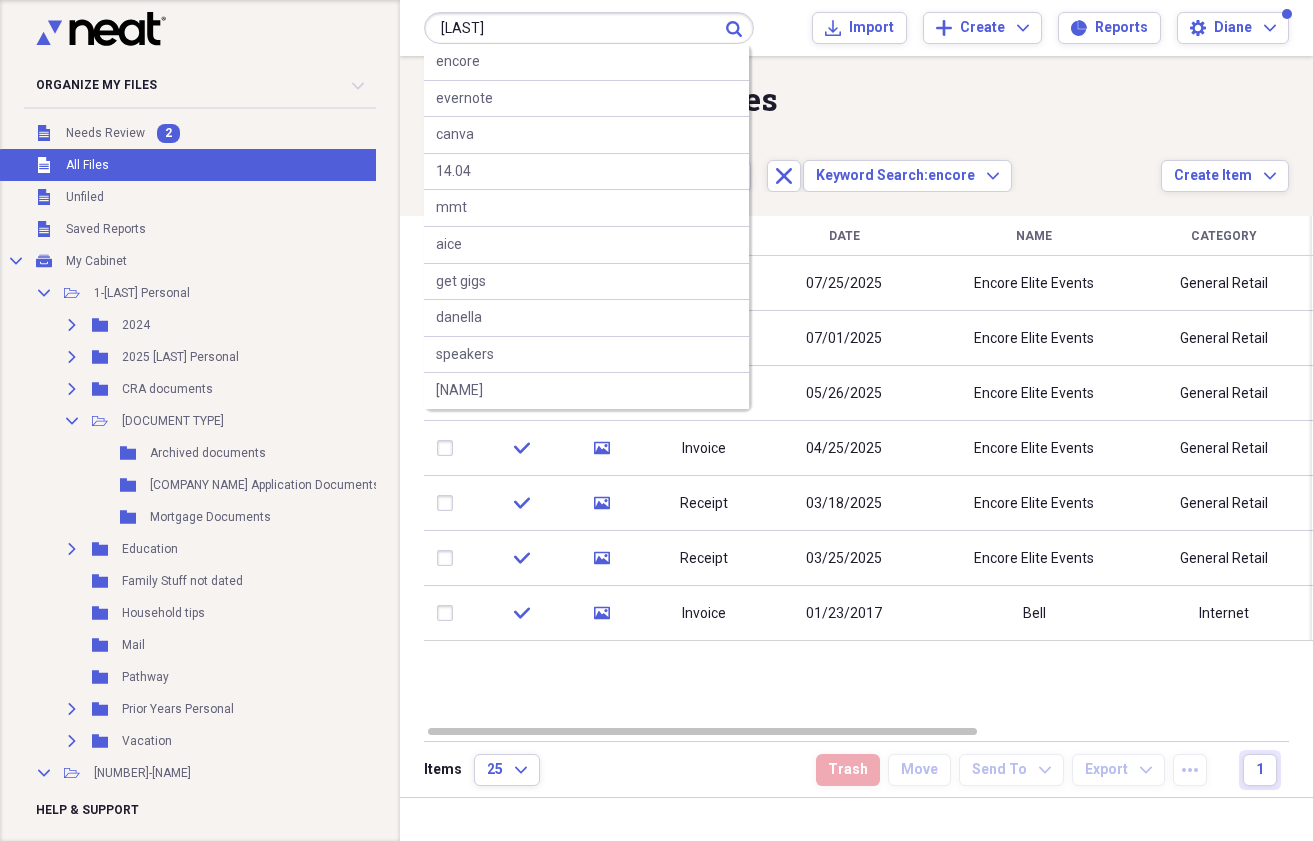 type on "[LAST]" 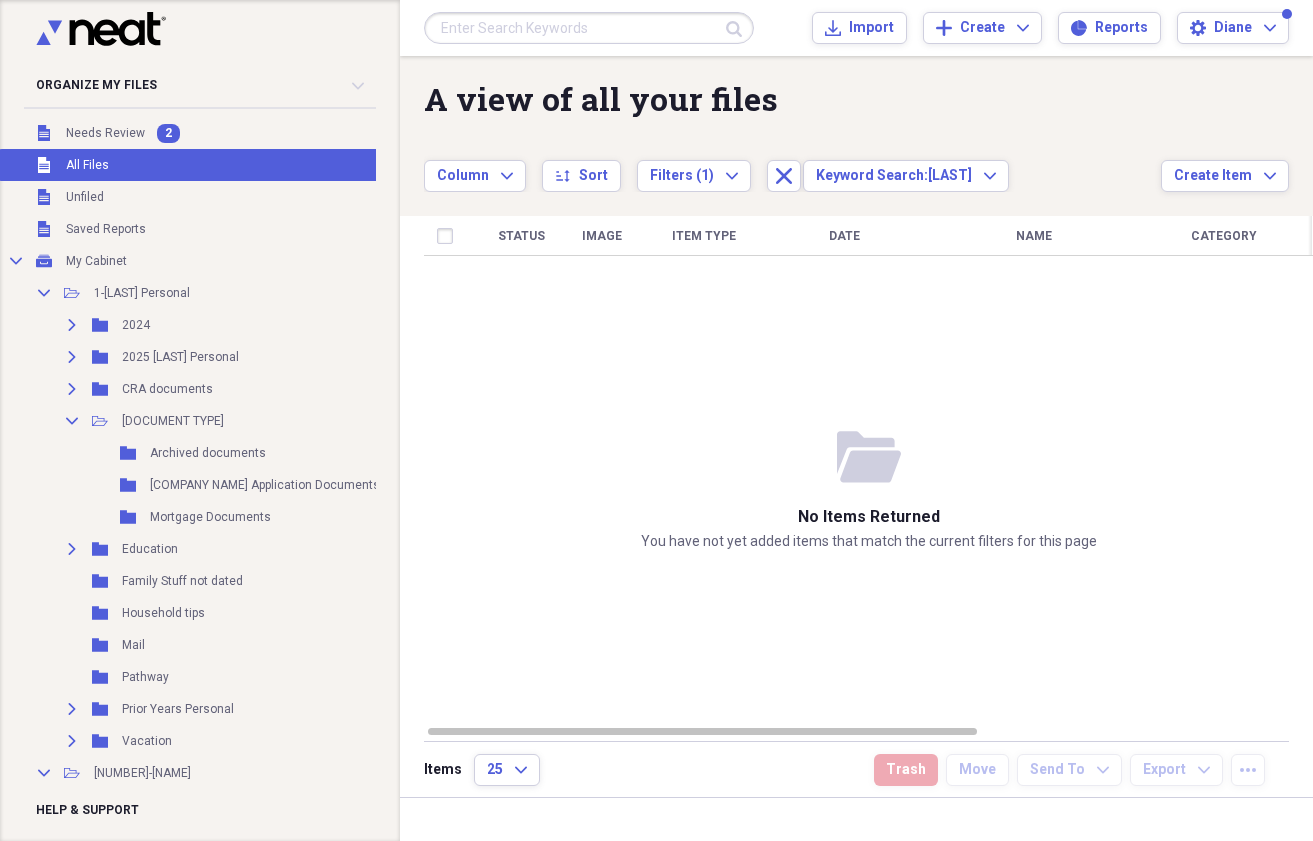 click at bounding box center [589, 28] 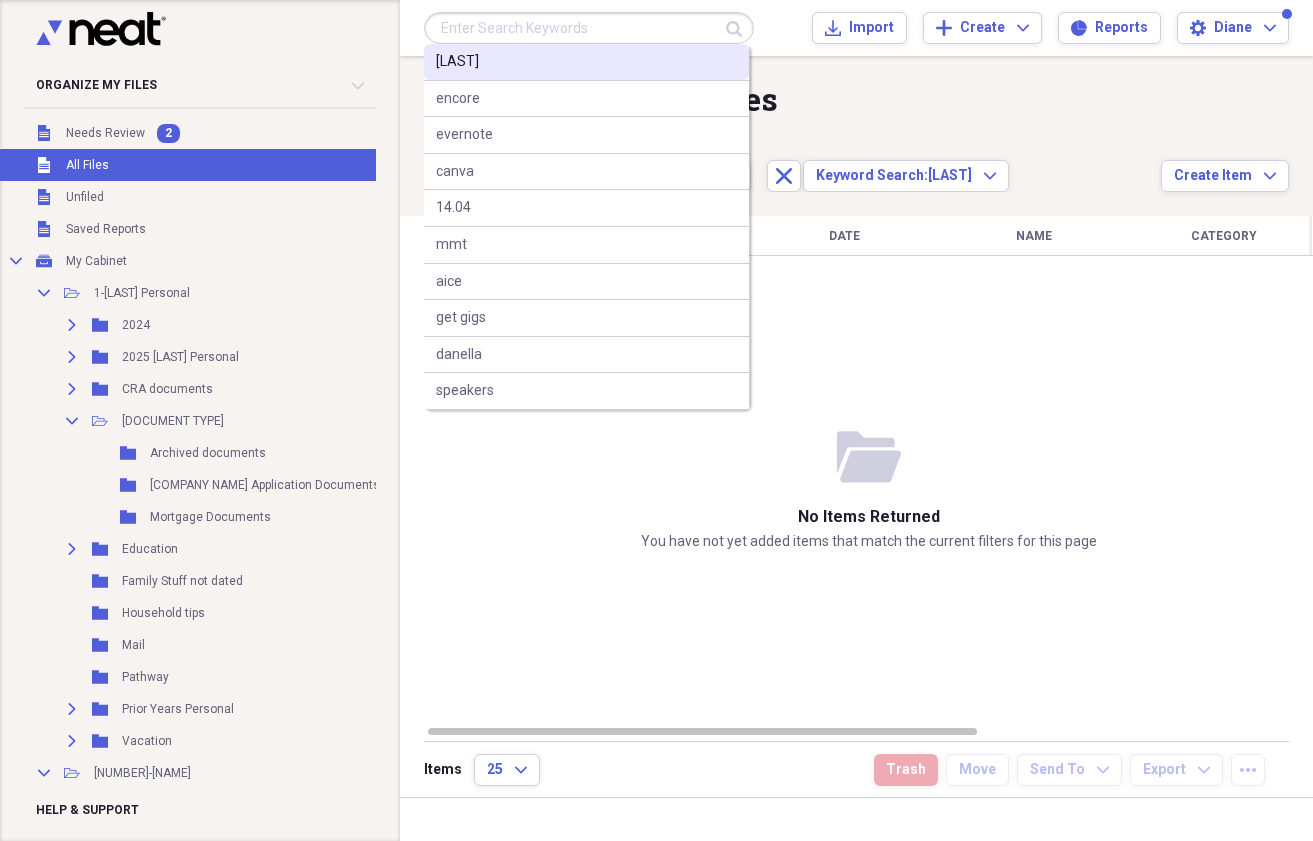 click on "[LAST]" at bounding box center (457, 62) 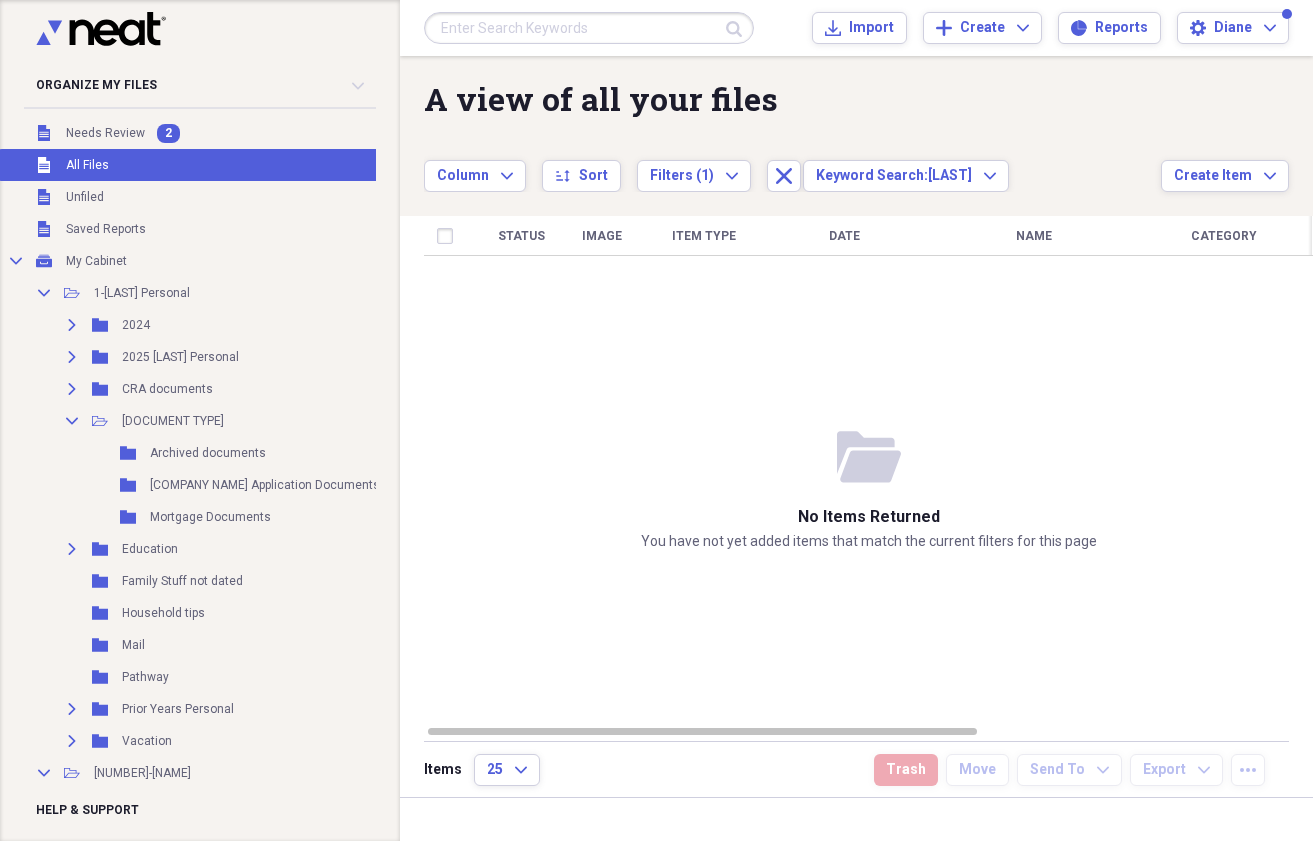 click at bounding box center (589, 28) 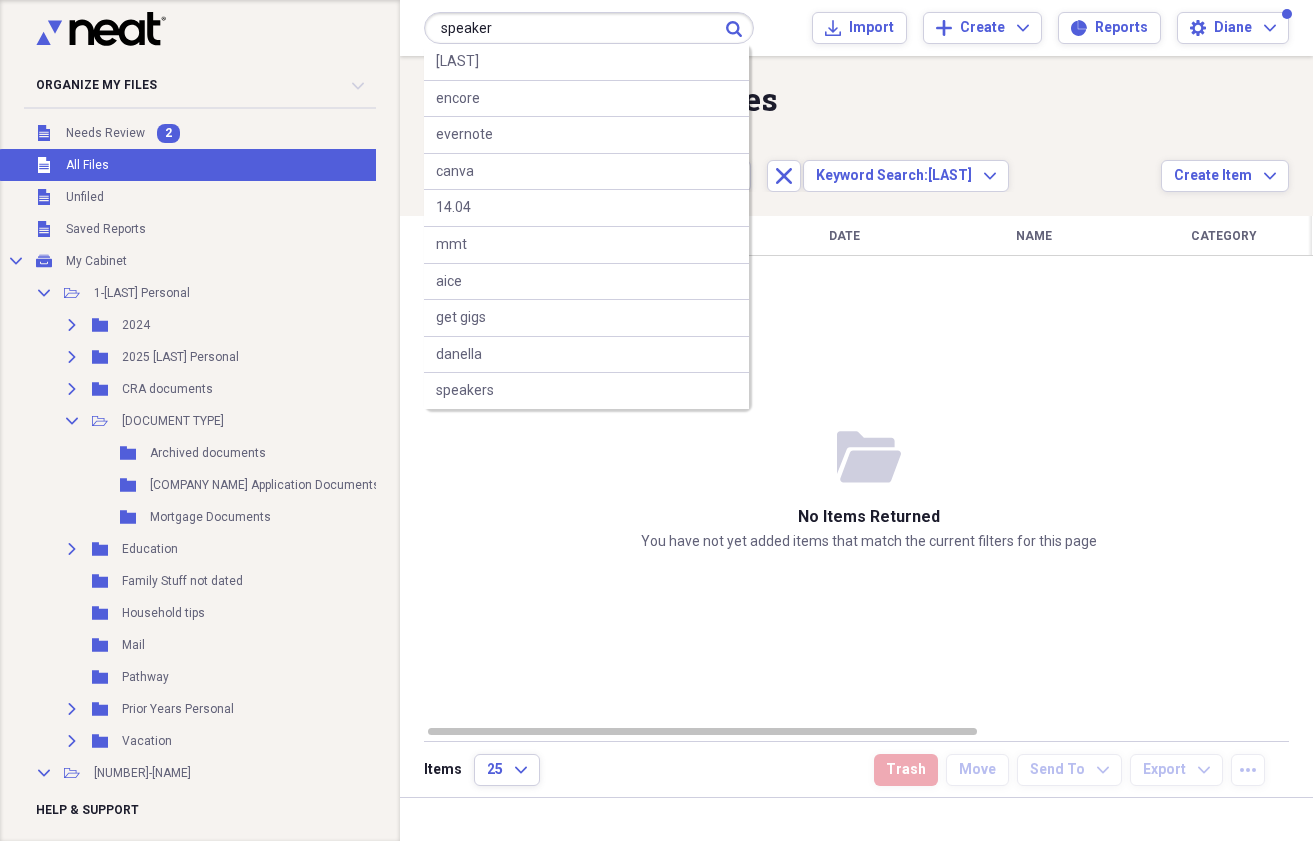type on "speaker" 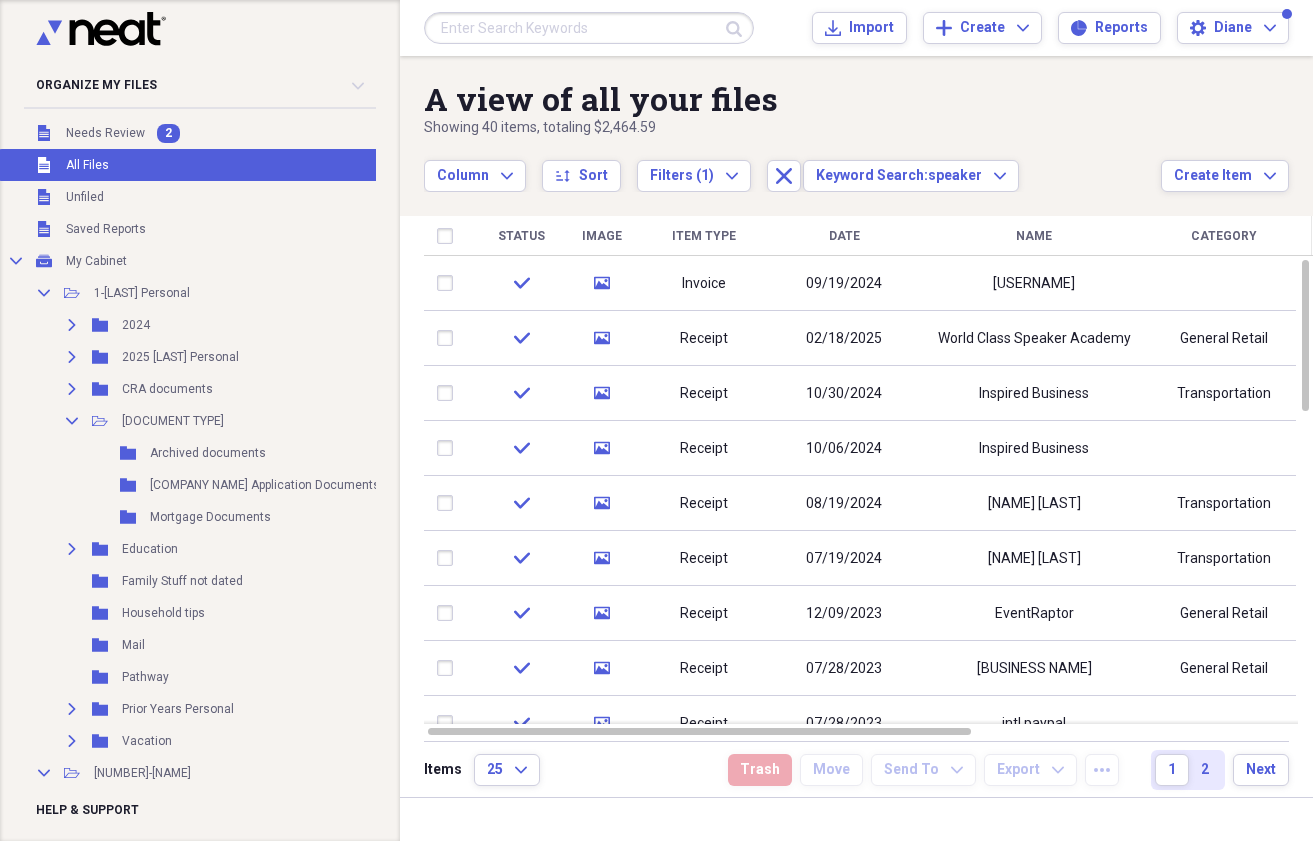 click at bounding box center (589, 28) 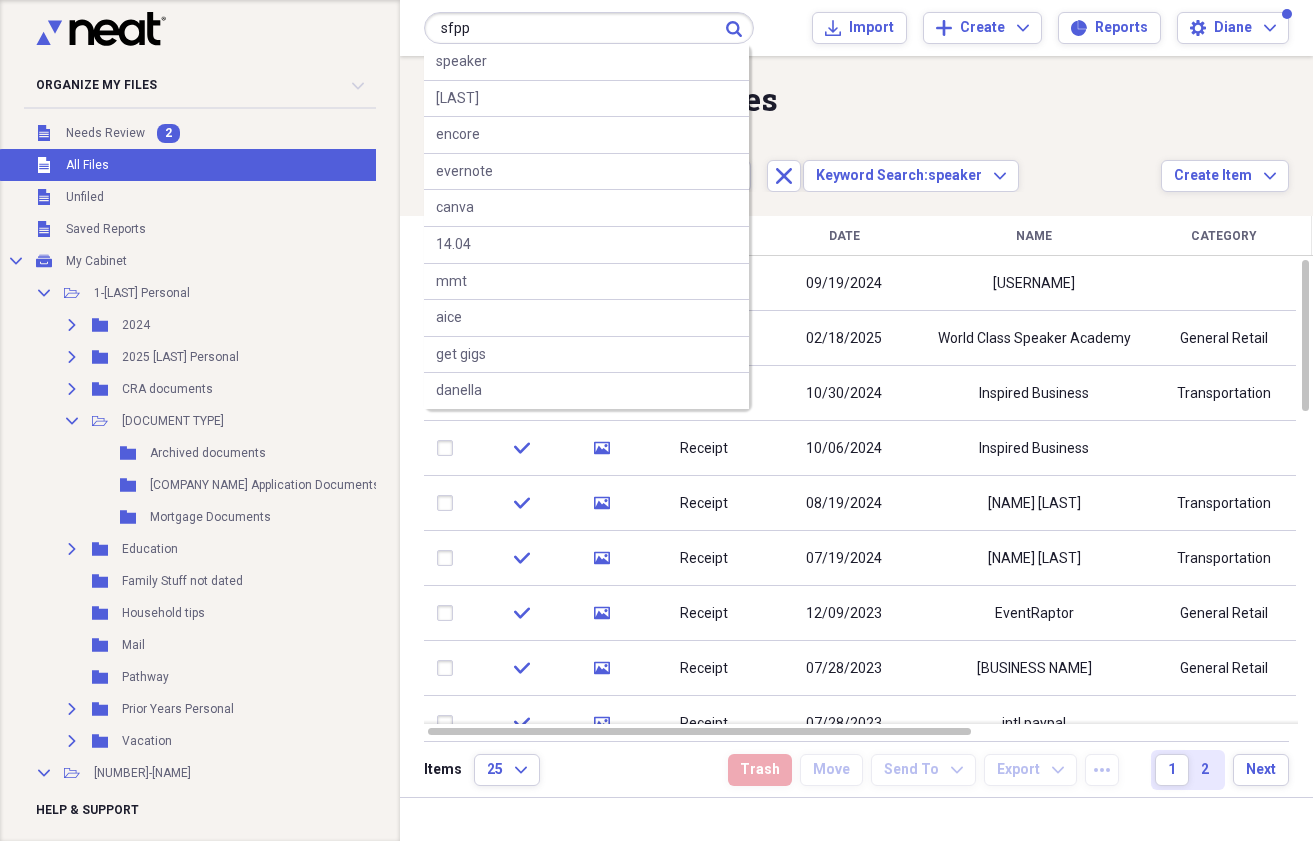 type on "sfpp" 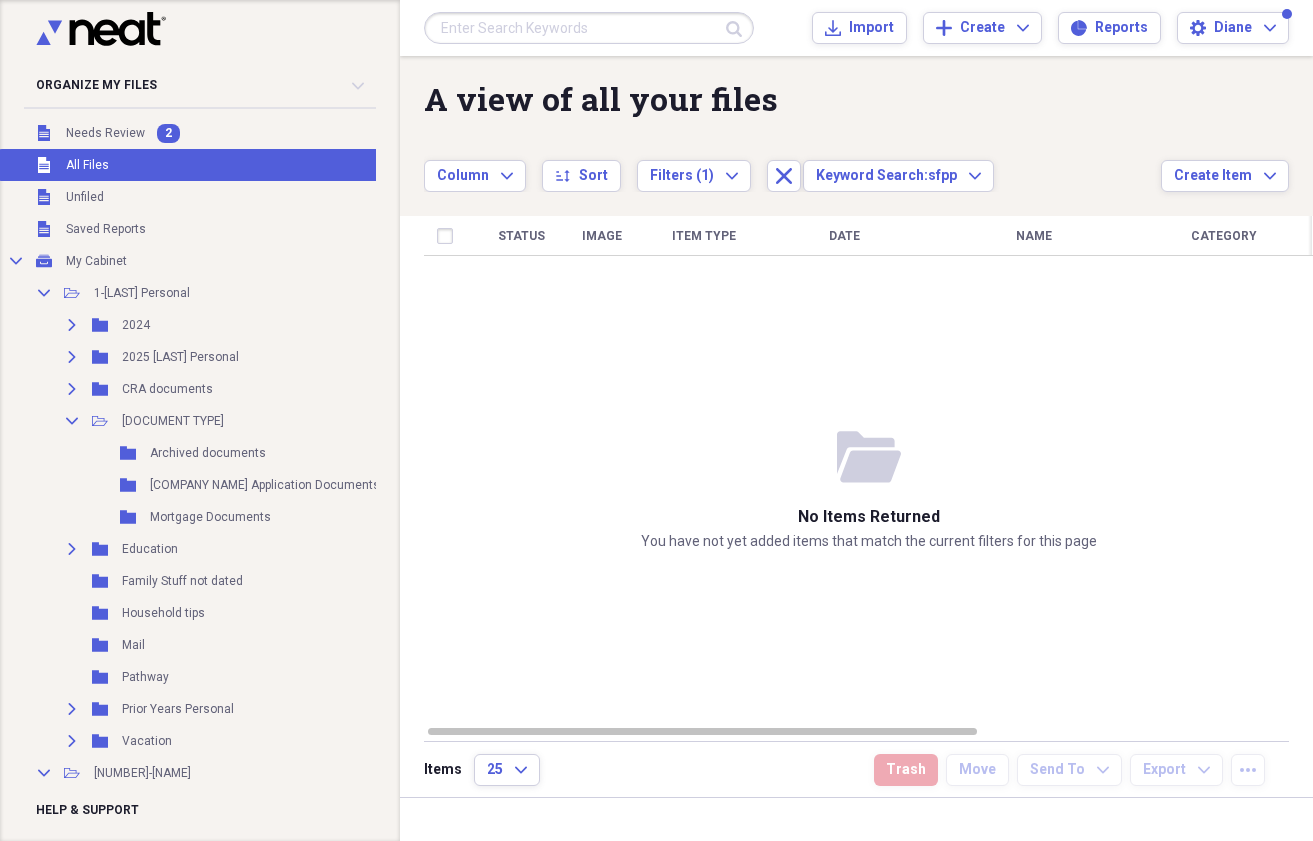 click at bounding box center (589, 28) 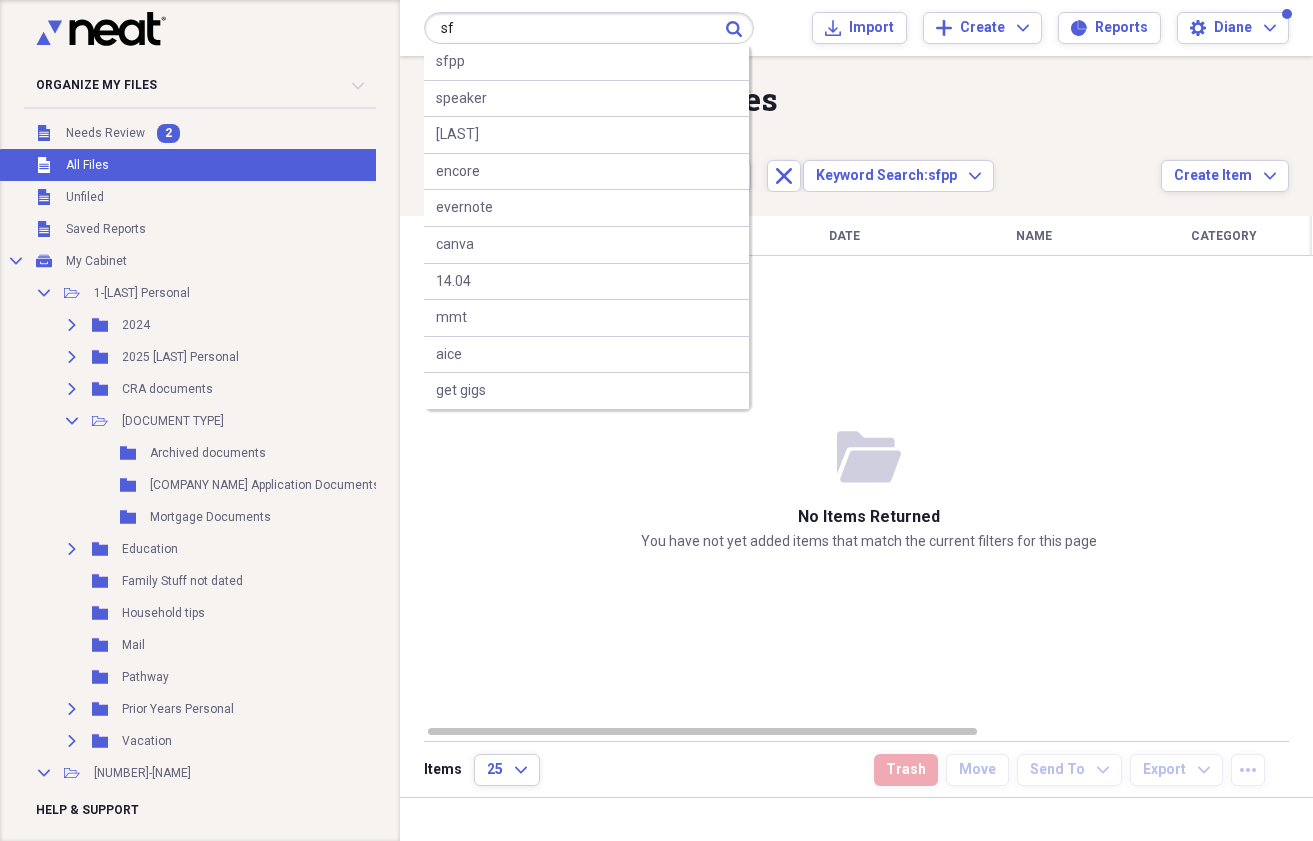 type on "sf" 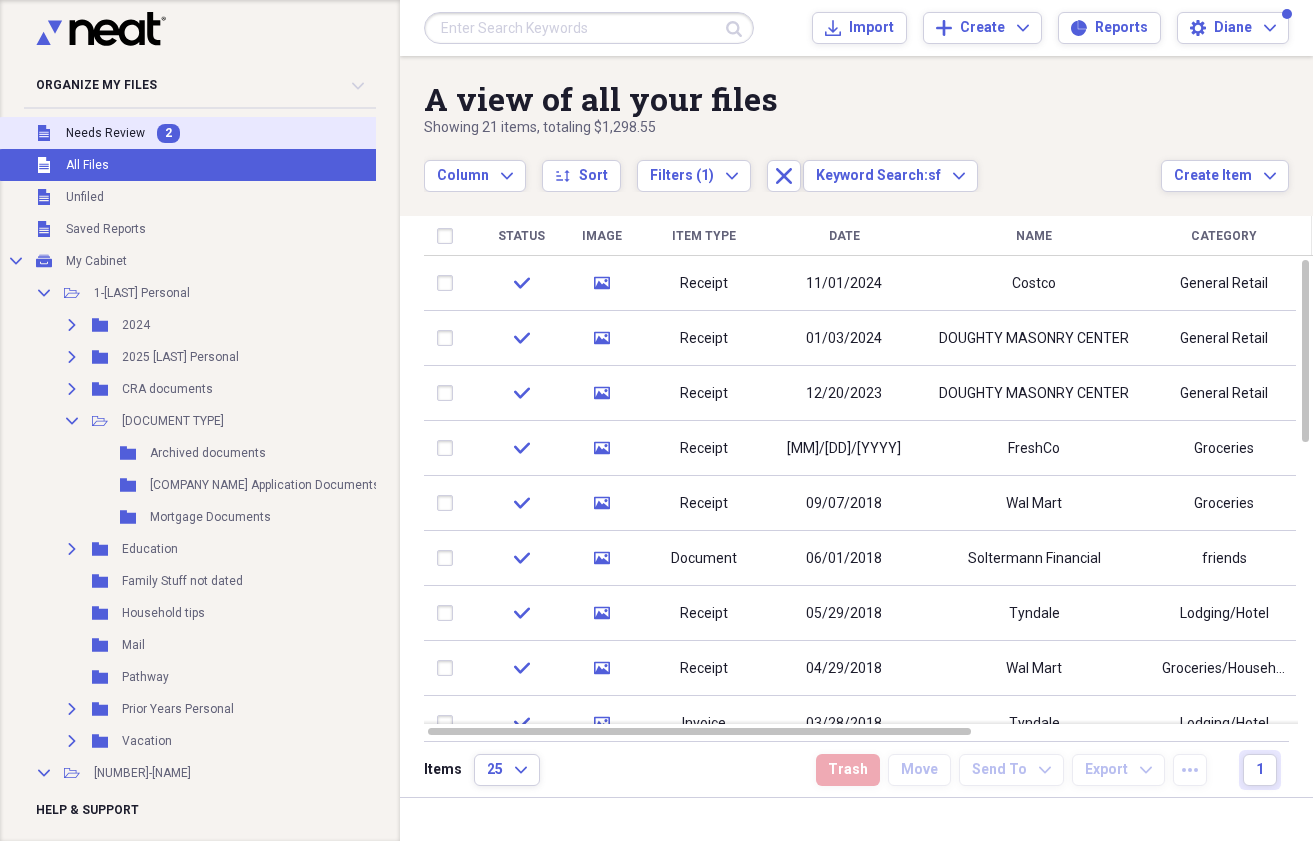 click on "Unfiled Needs Review 2" at bounding box center [220, 133] 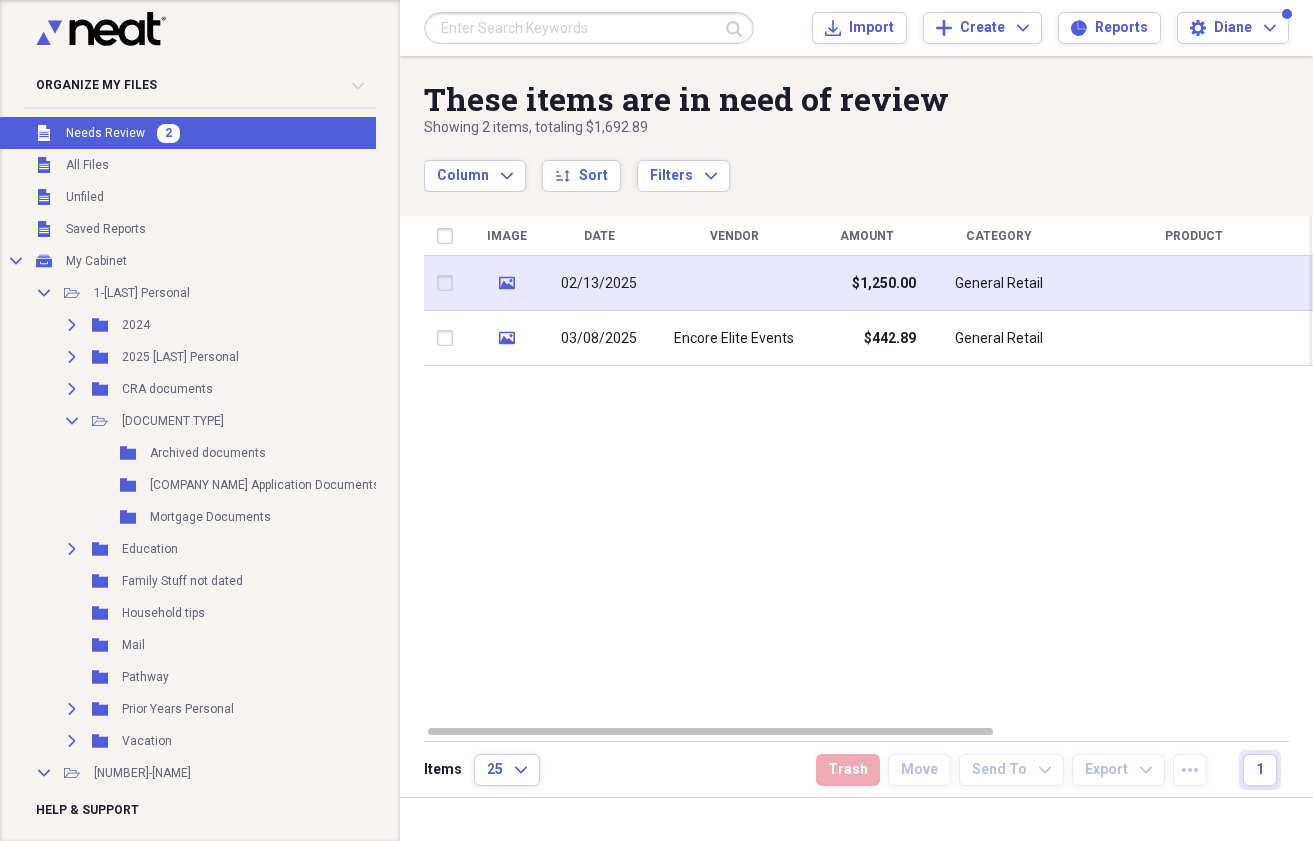 click on "General Retail" at bounding box center (999, 284) 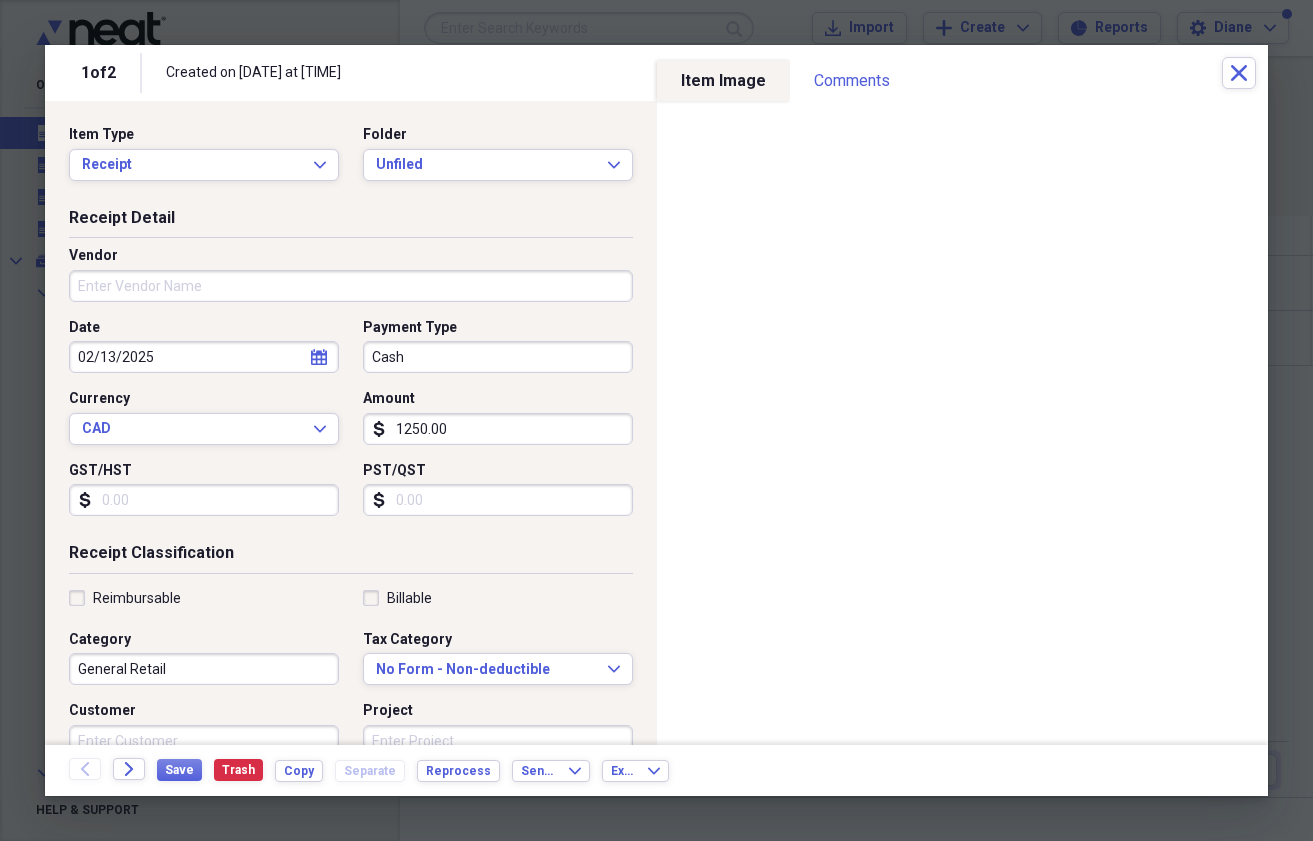click on "1250.00" at bounding box center (498, 429) 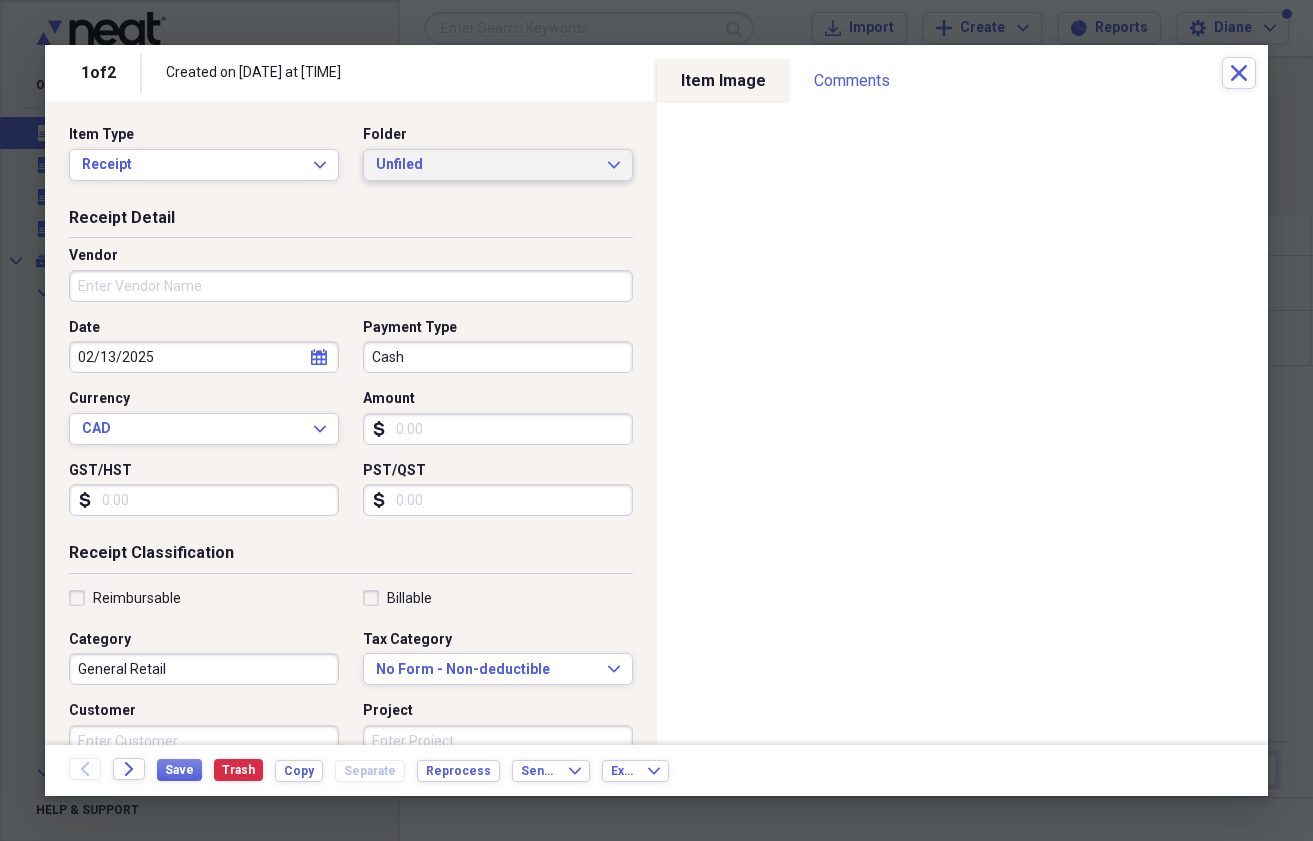 type 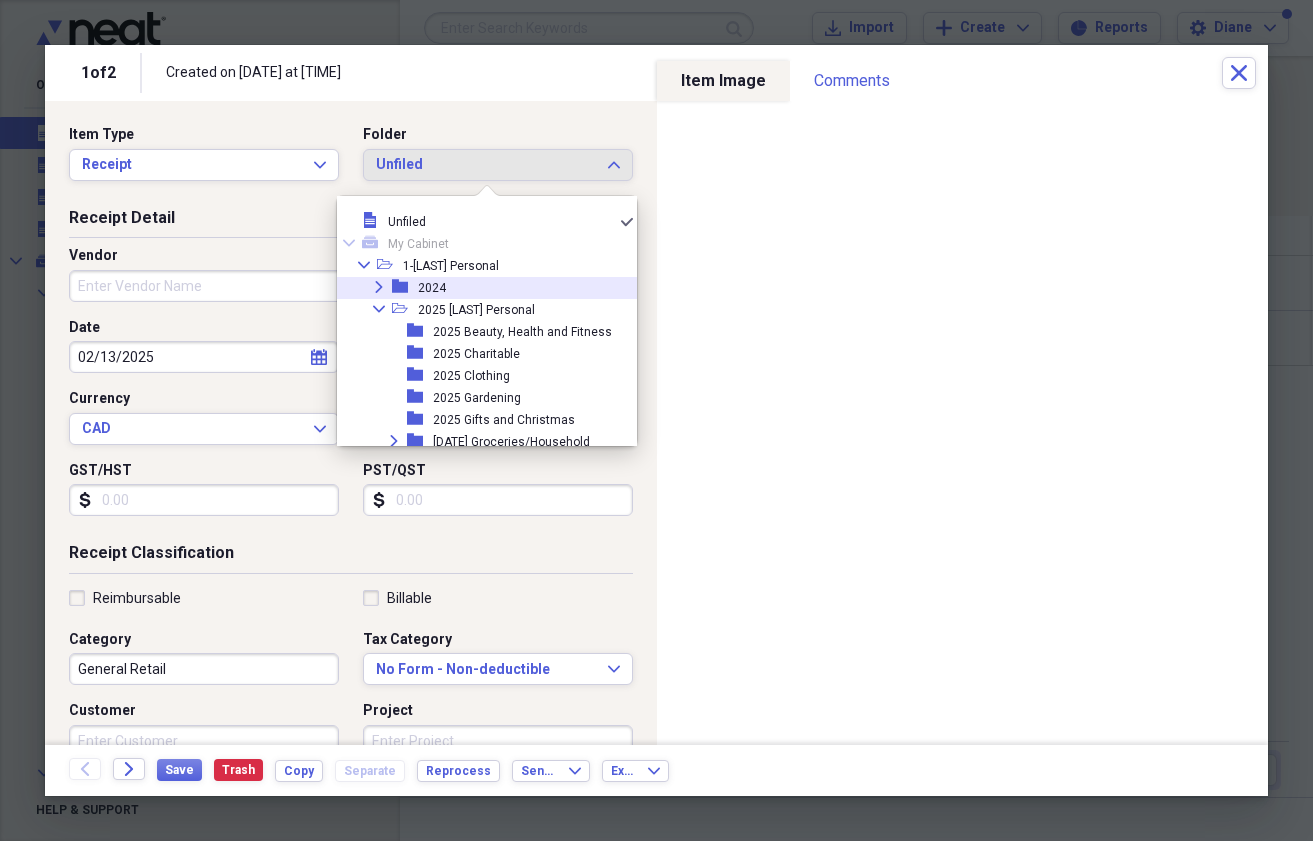 click on "Expand" at bounding box center [379, 287] 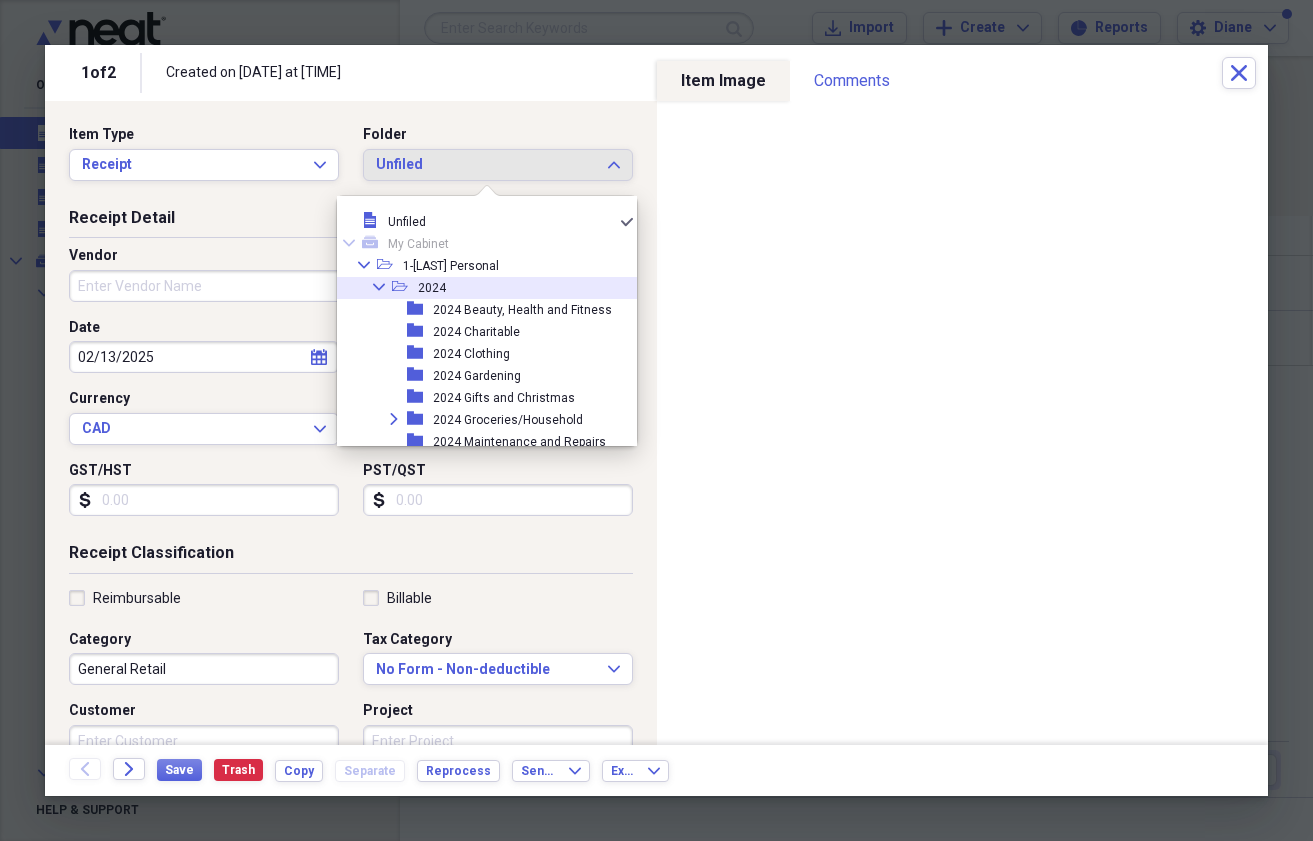 click 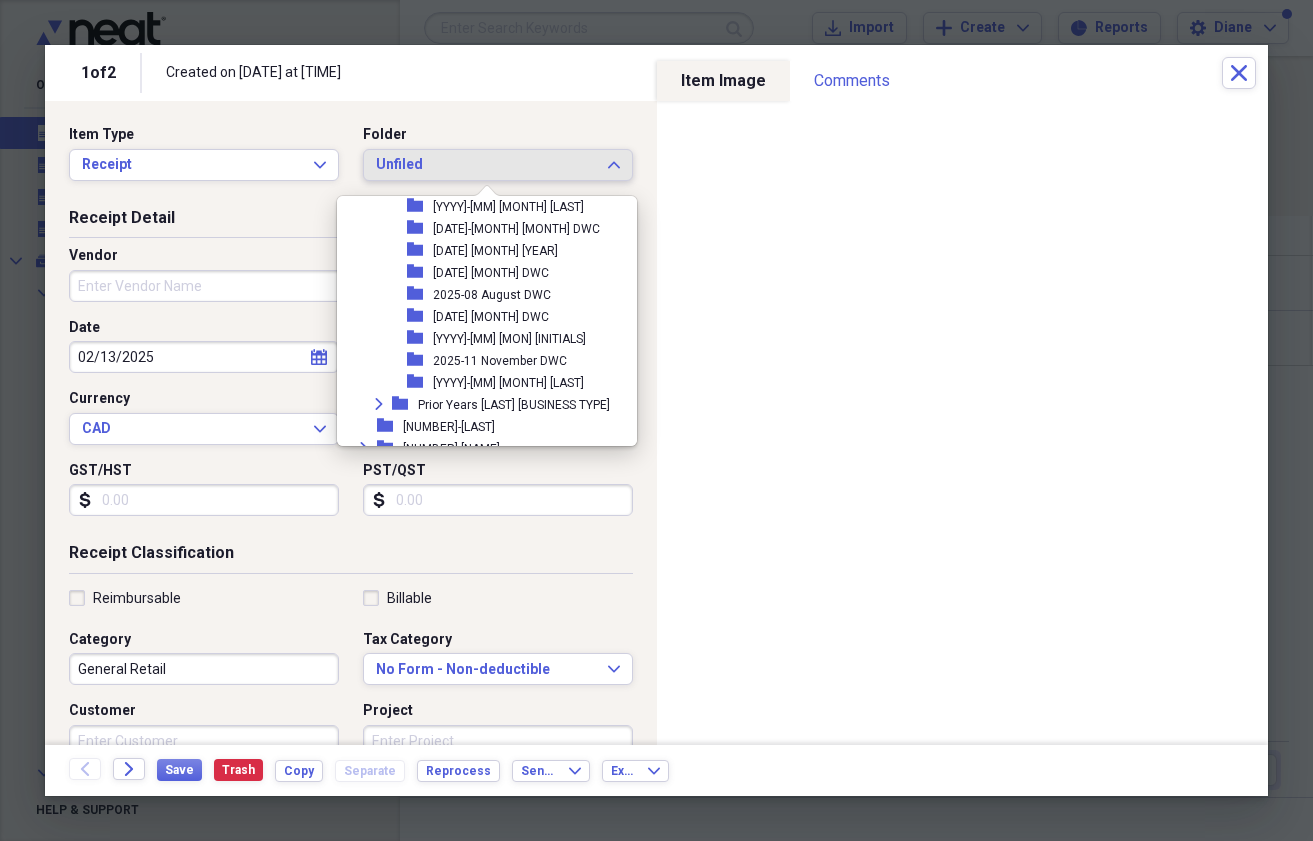 scroll, scrollTop: 1129, scrollLeft: 0, axis: vertical 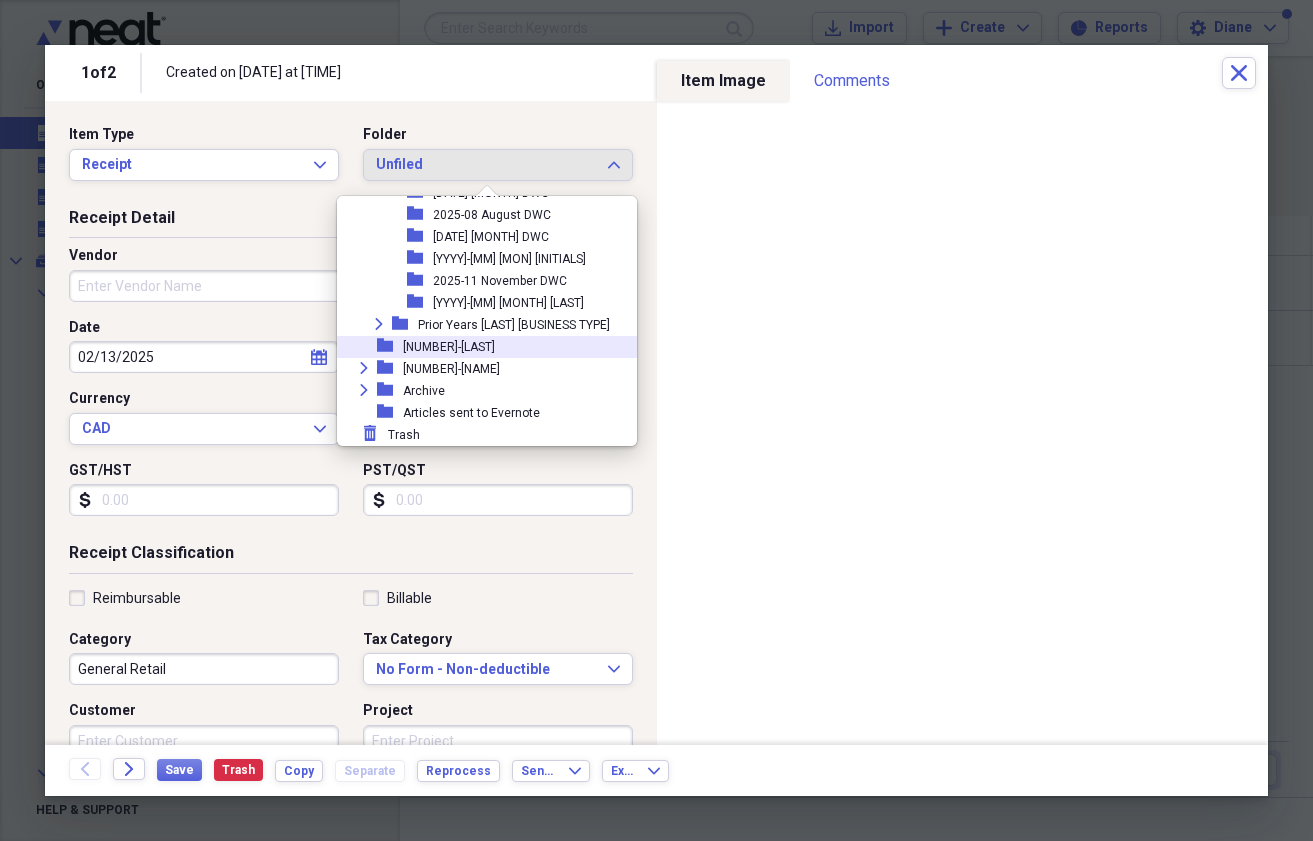 click on "[NUMBER]-[LAST]" at bounding box center (449, 347) 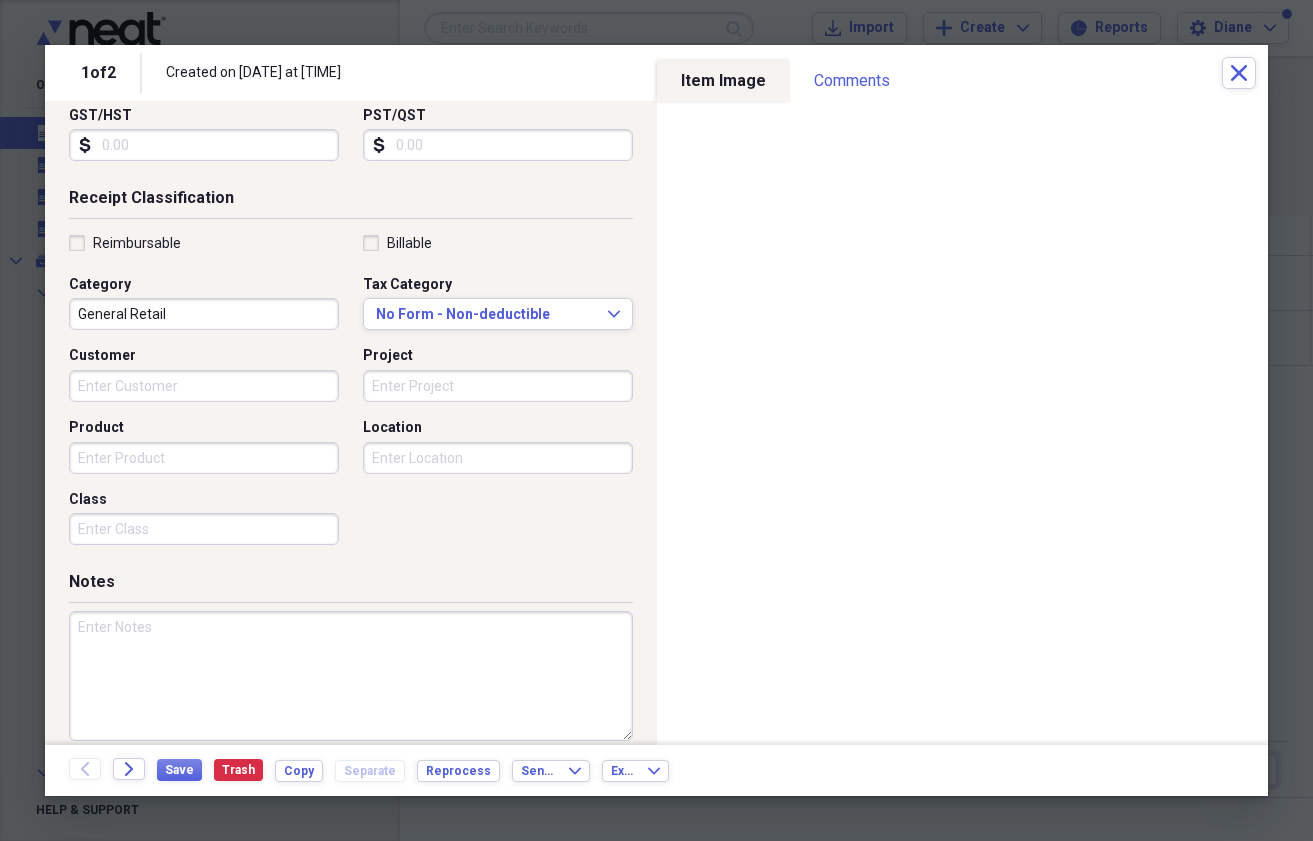 scroll, scrollTop: 377, scrollLeft: 0, axis: vertical 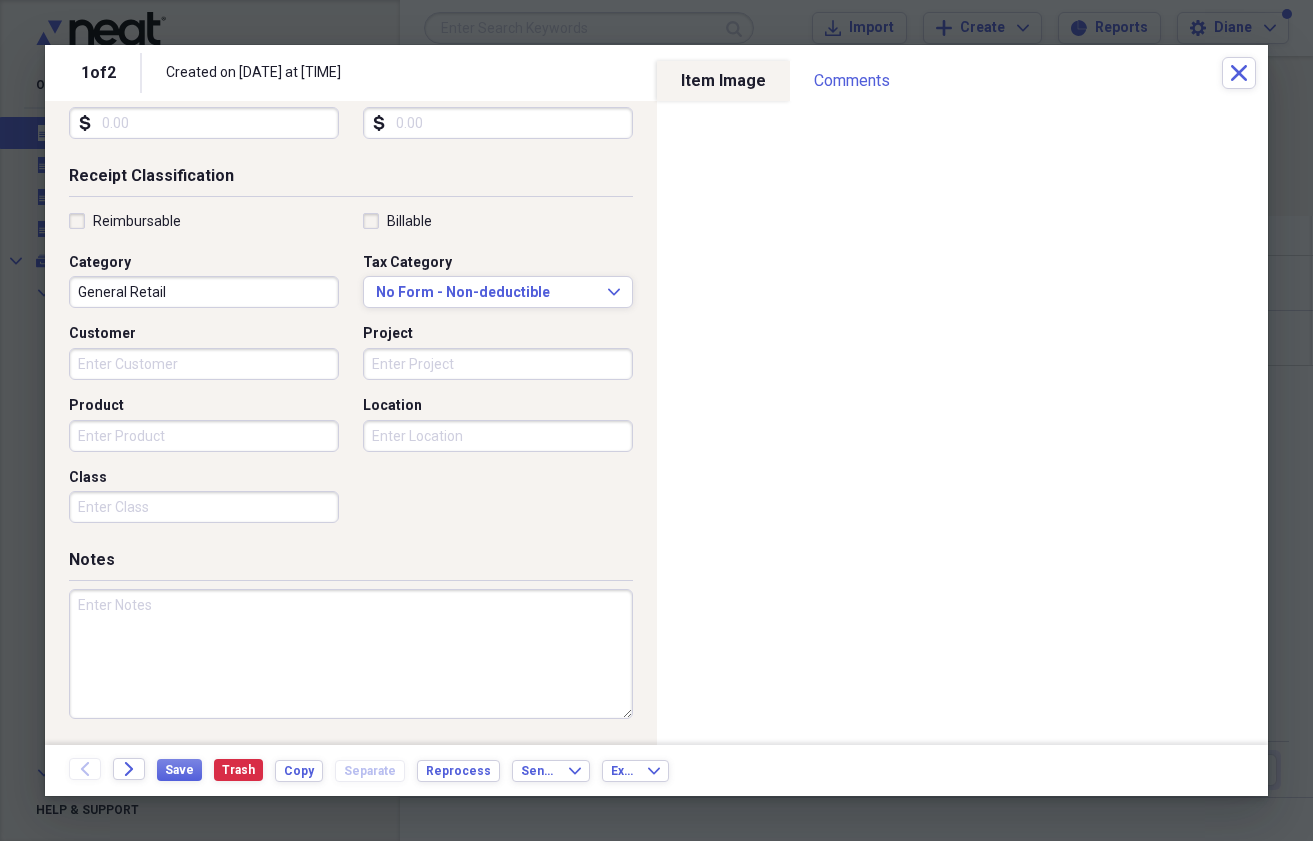 click at bounding box center [351, 654] 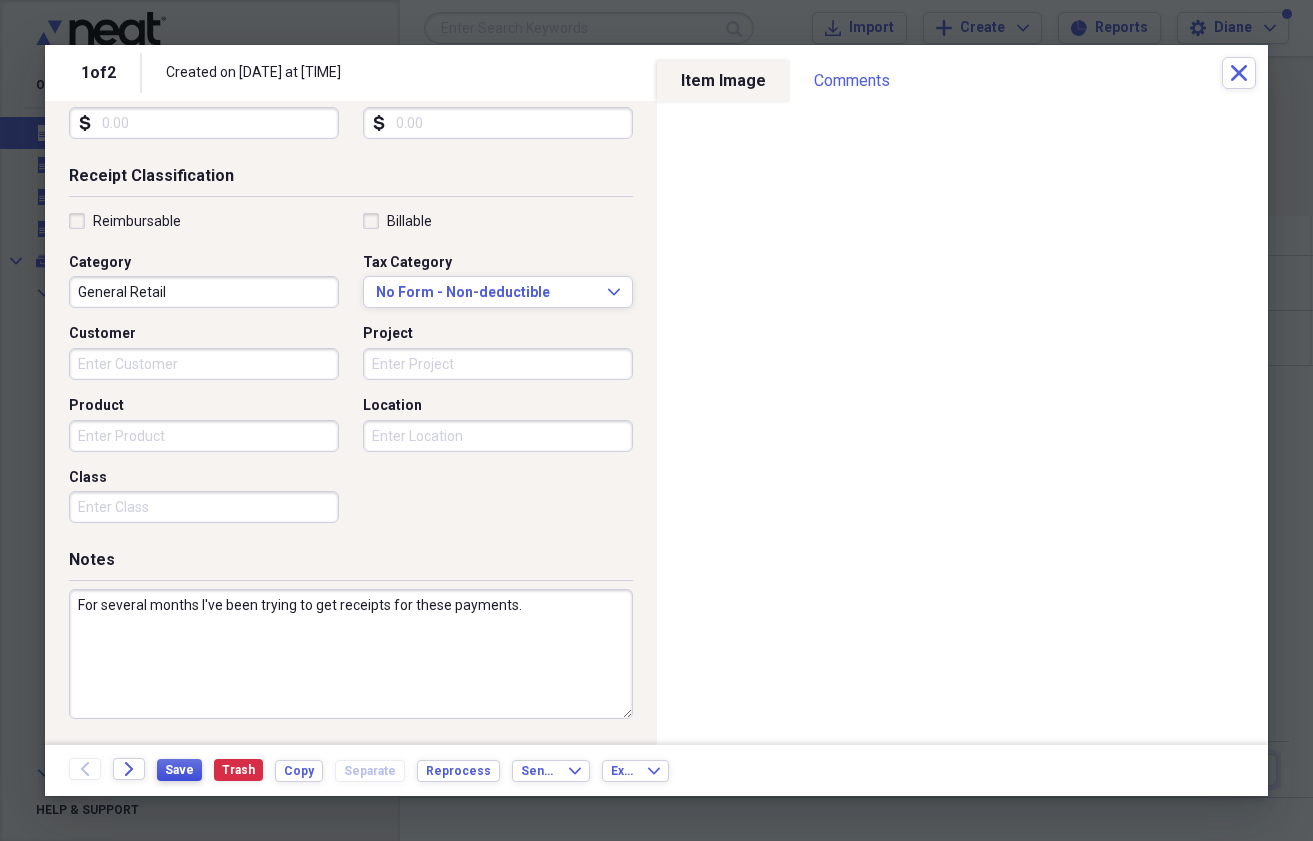 type on "For several months I've been trying to get receipts for these payments." 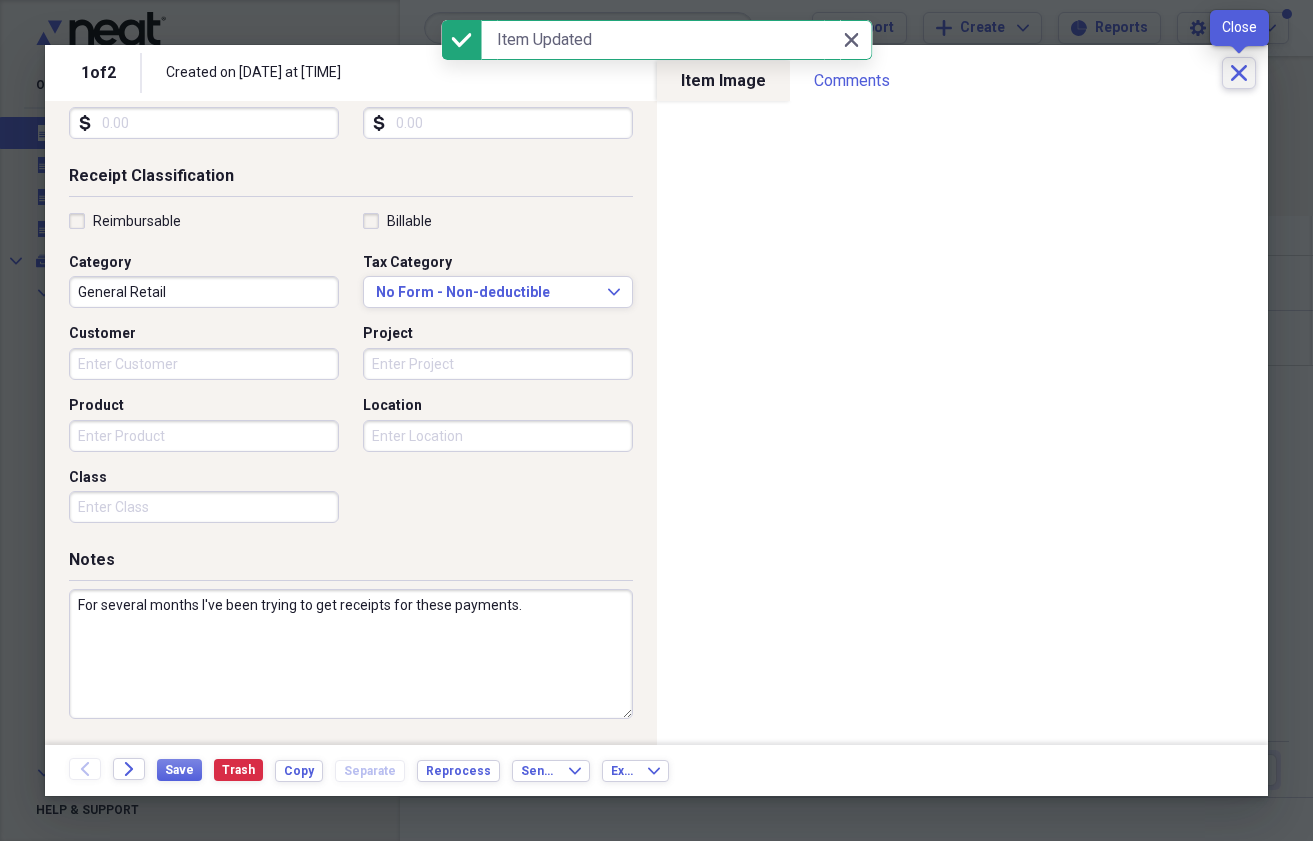 click on "Close" 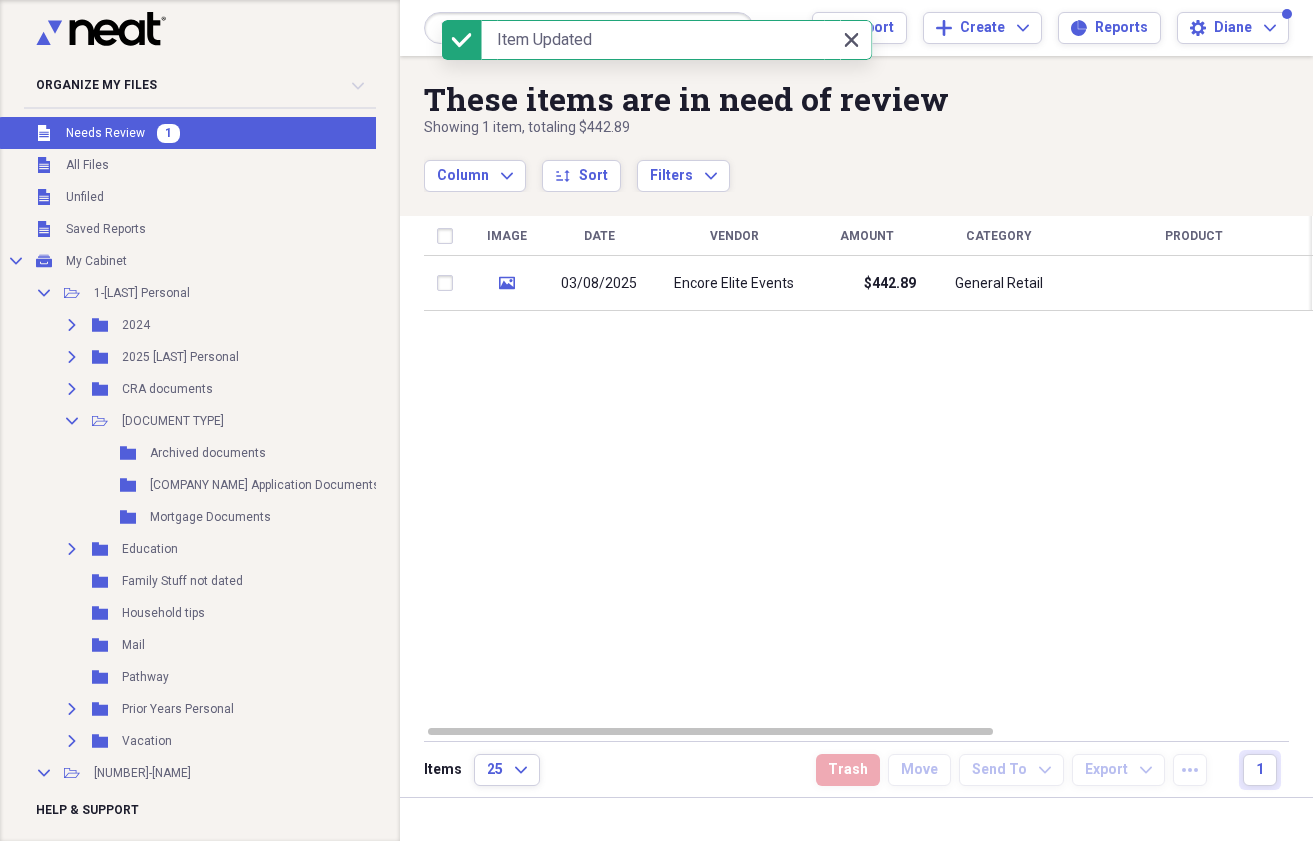 click on "Close" 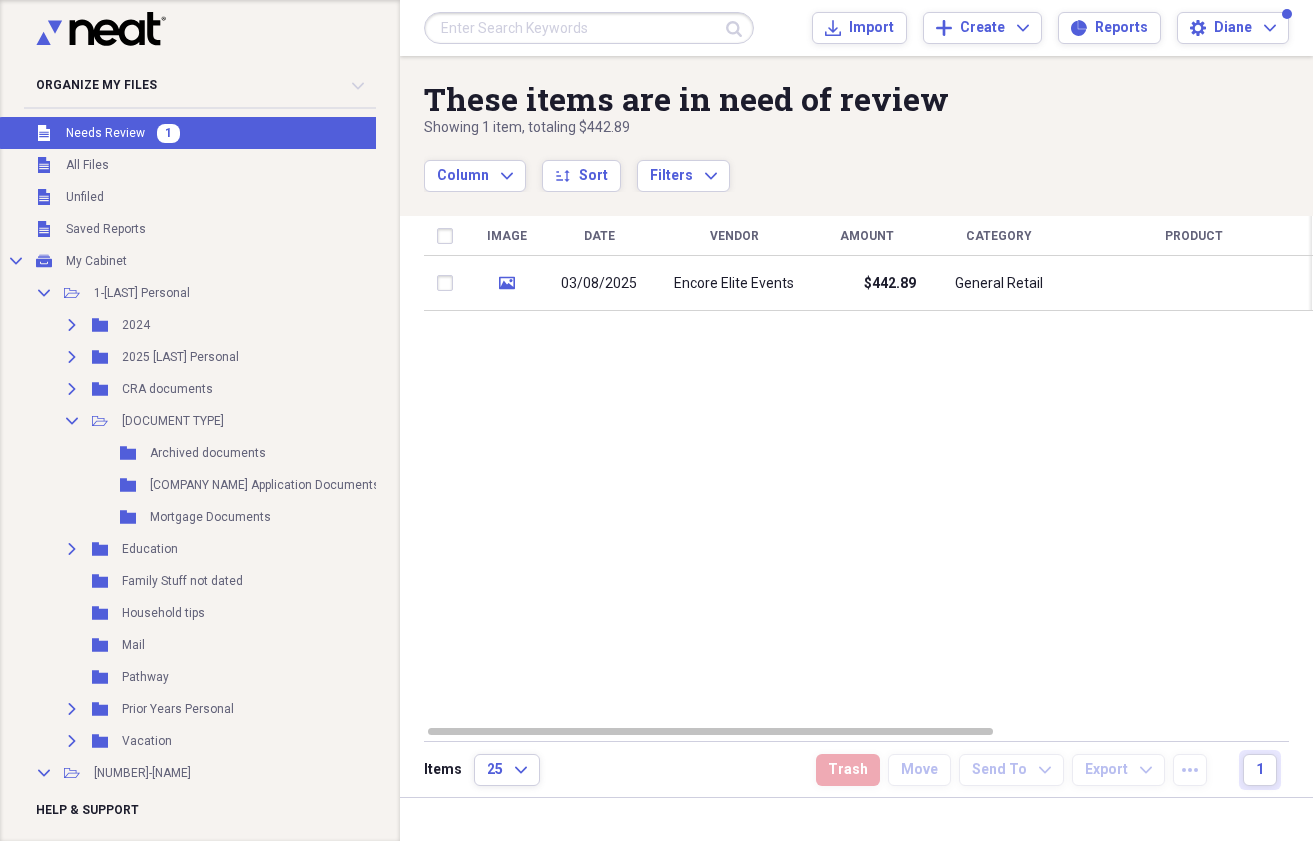 click at bounding box center [589, 28] 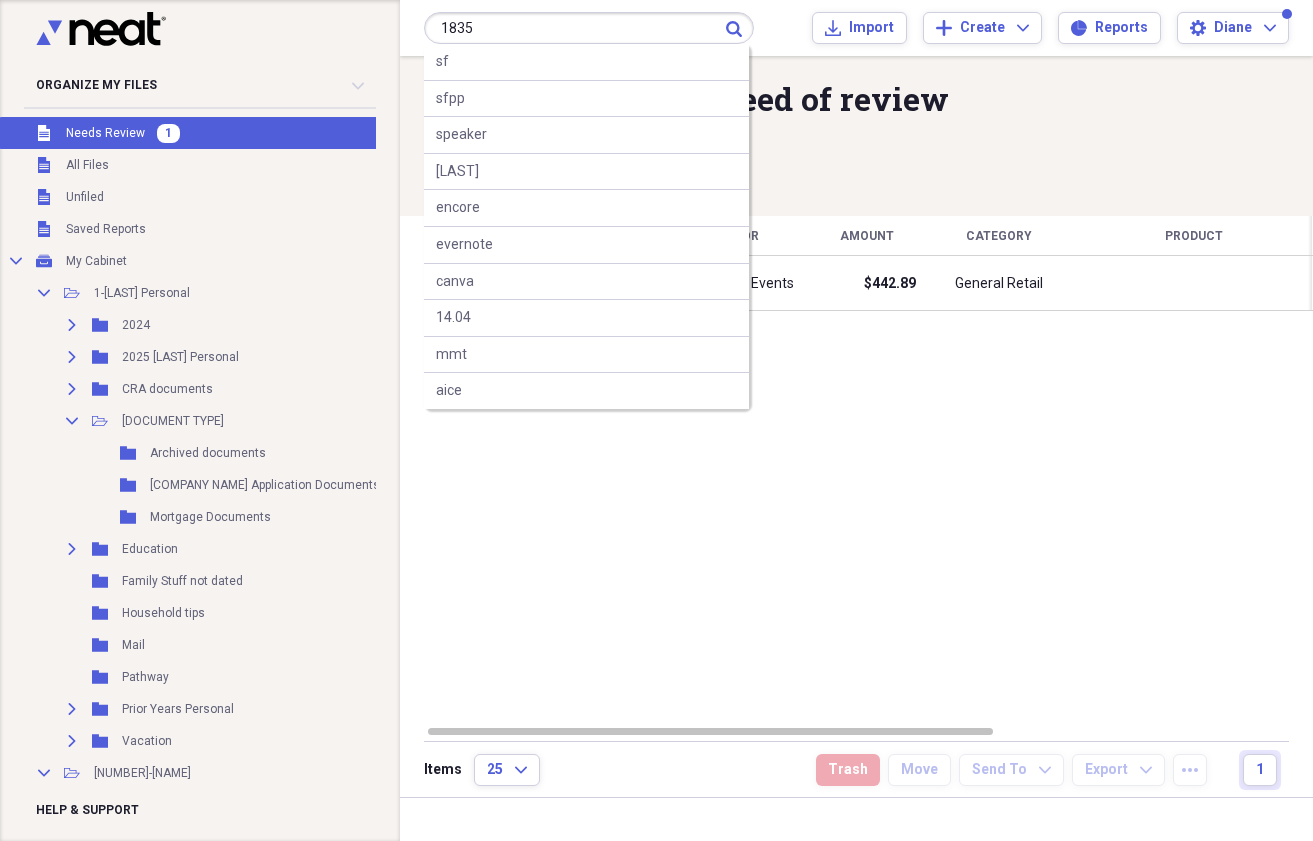 type on "1835" 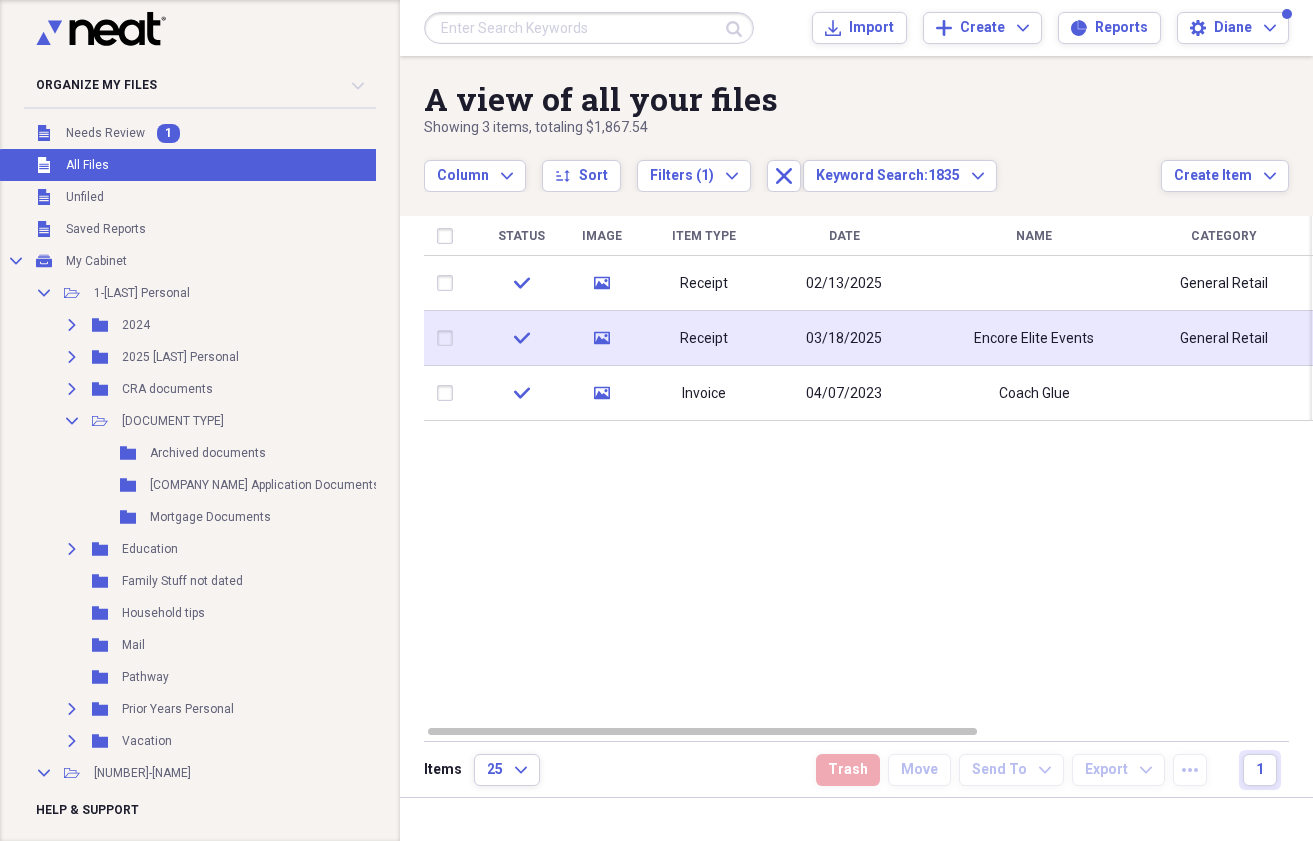 click on "Receipt" at bounding box center (704, 339) 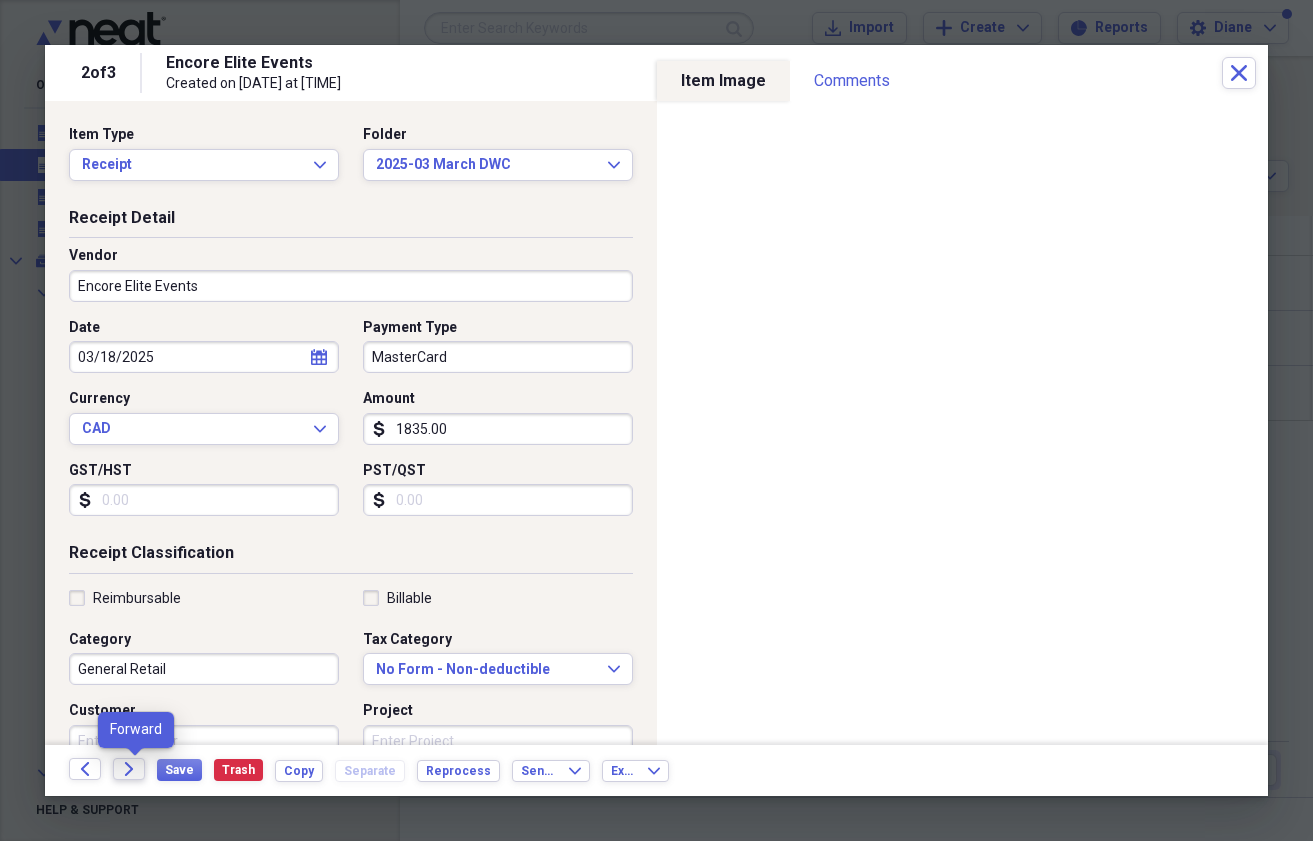 click on "Forward" 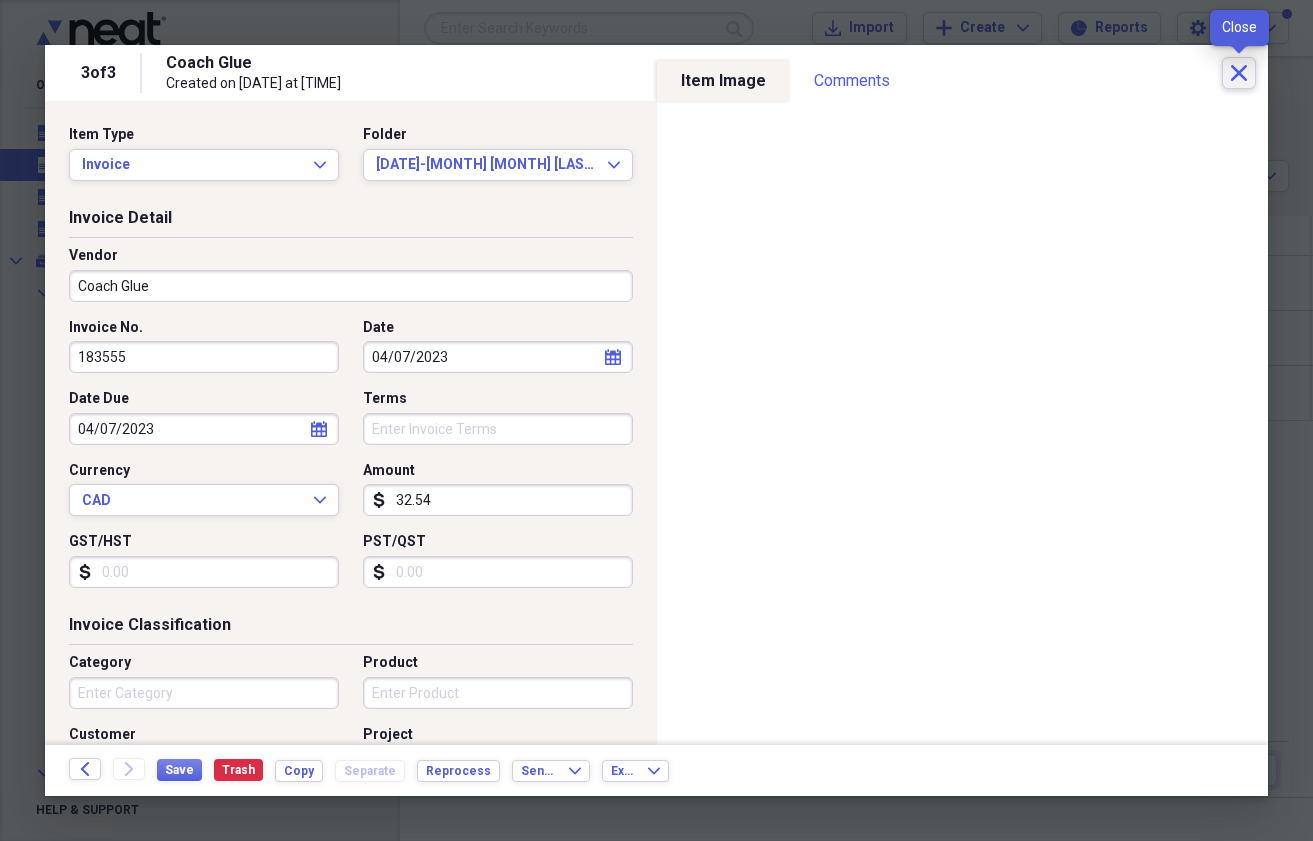 click 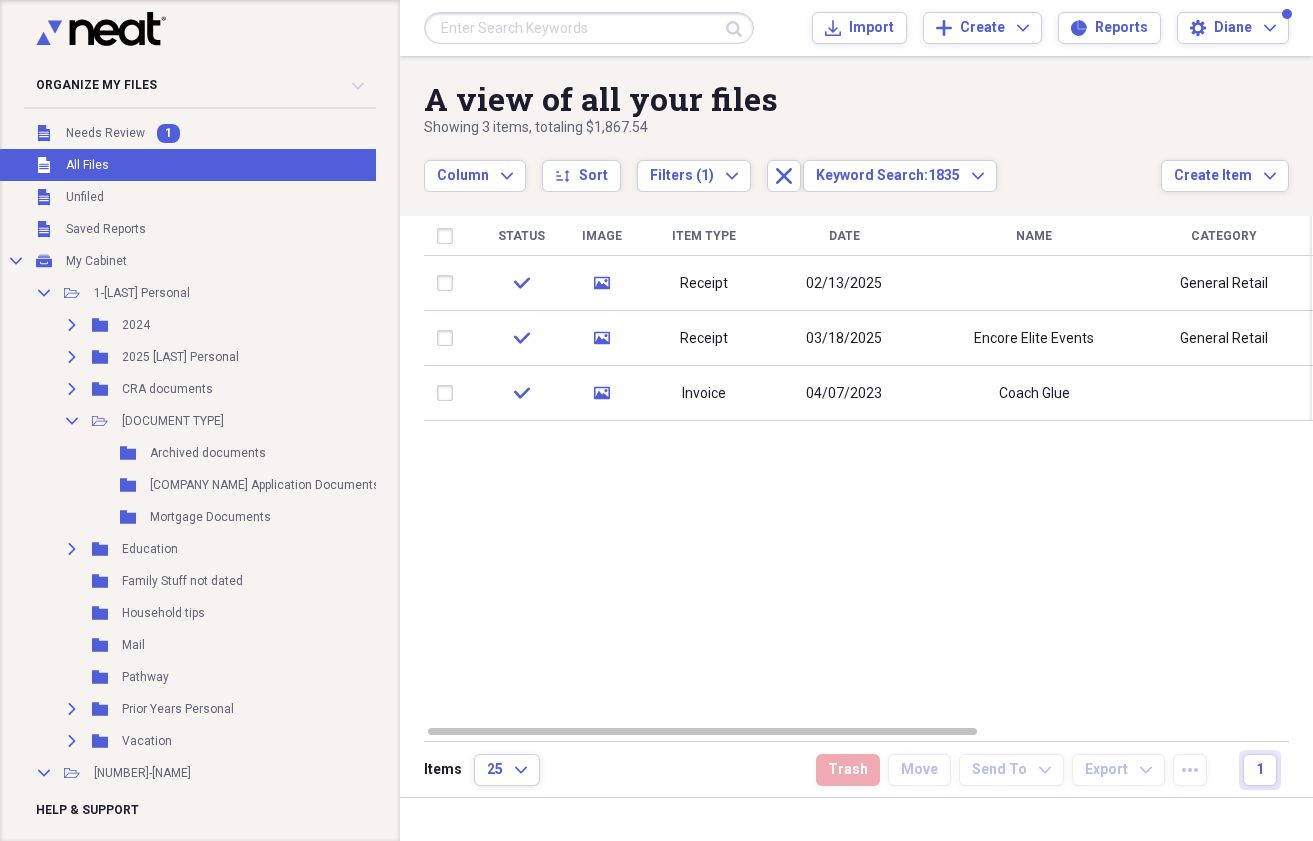 click at bounding box center [589, 28] 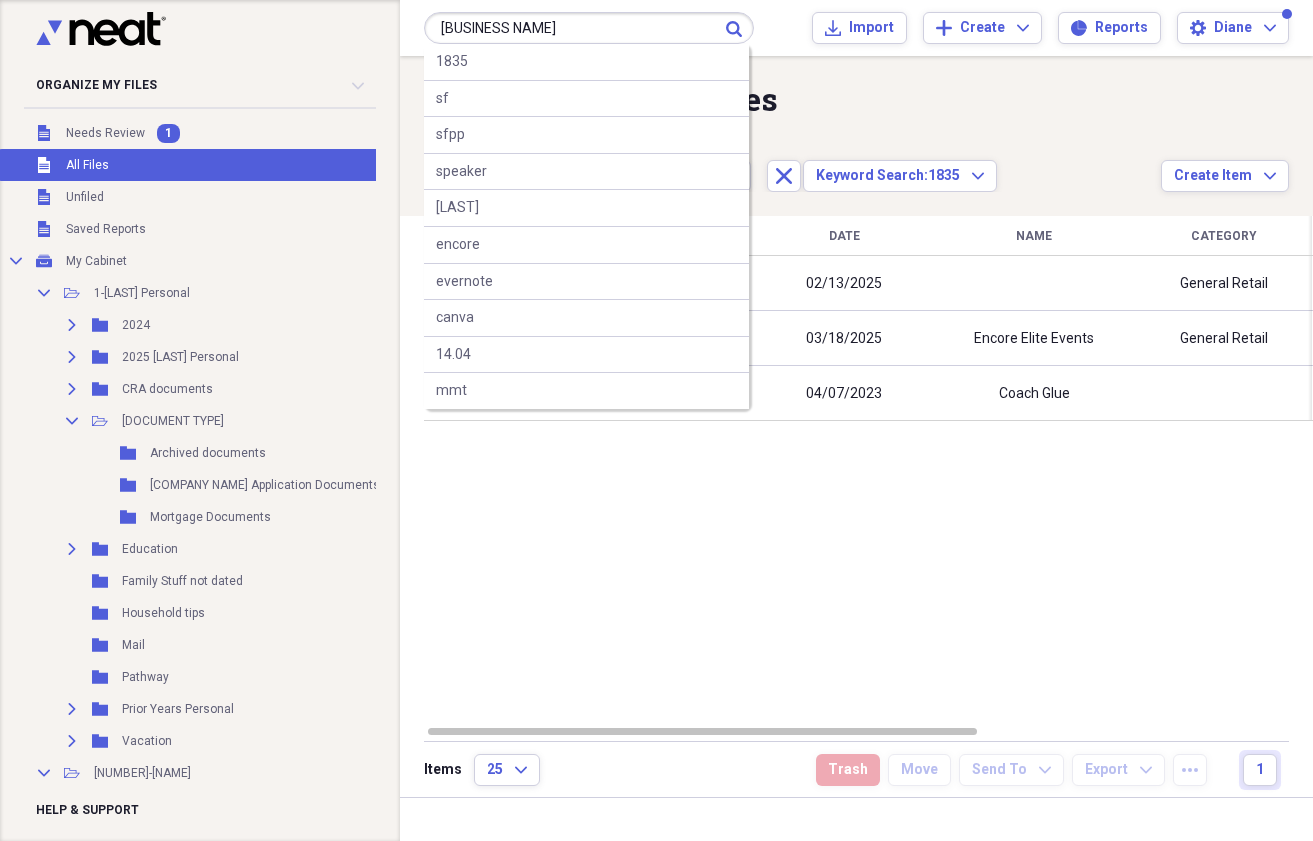type on "[BUSINESS NAME]" 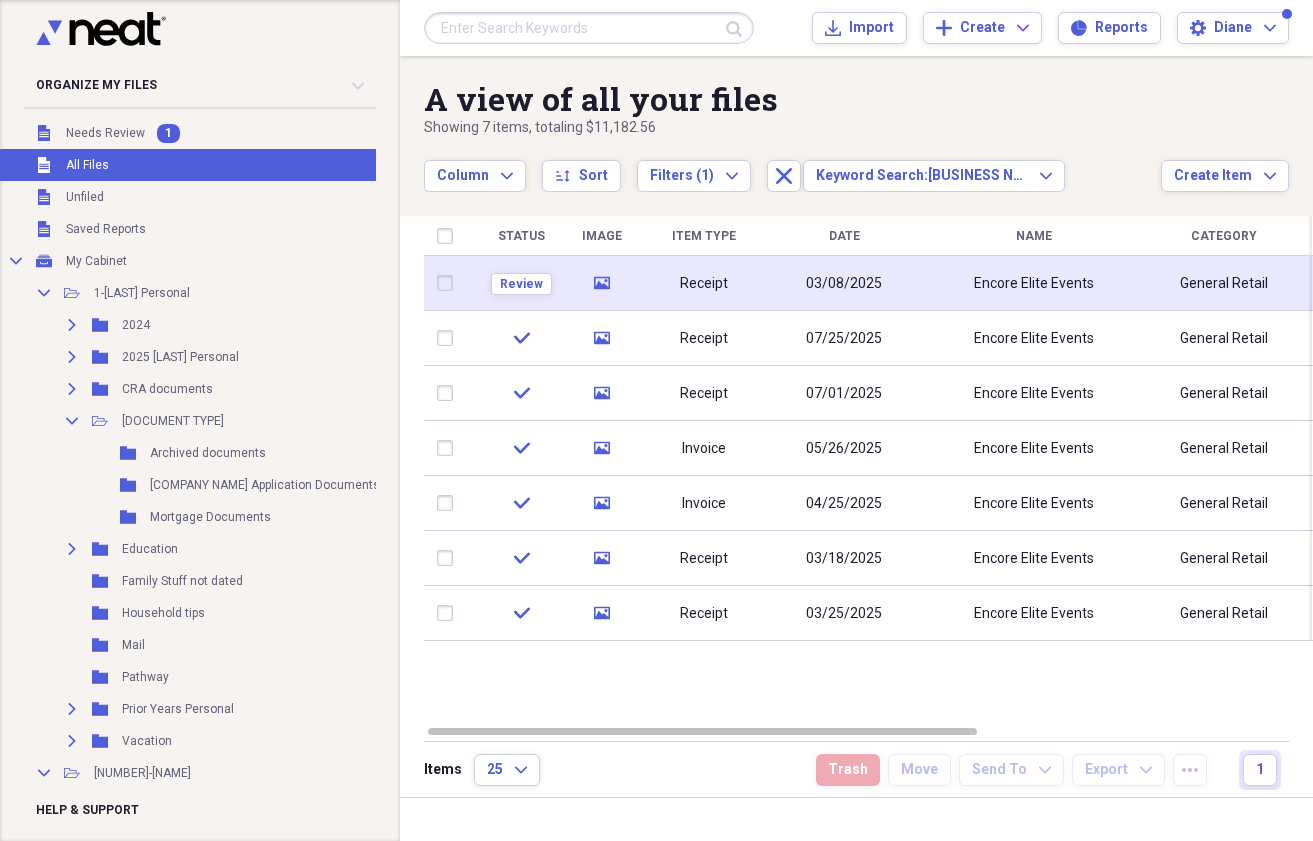 click on "Receipt" at bounding box center [704, 284] 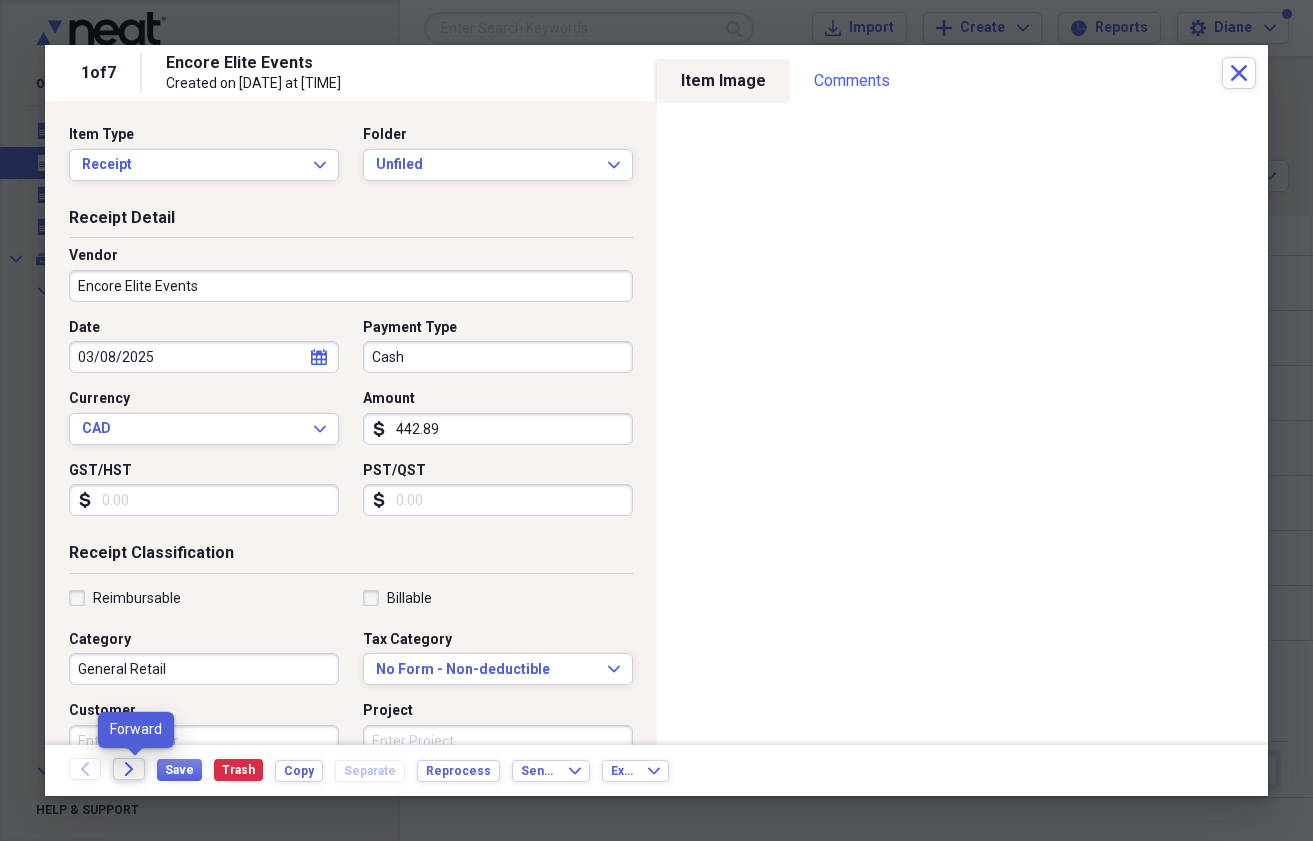 click 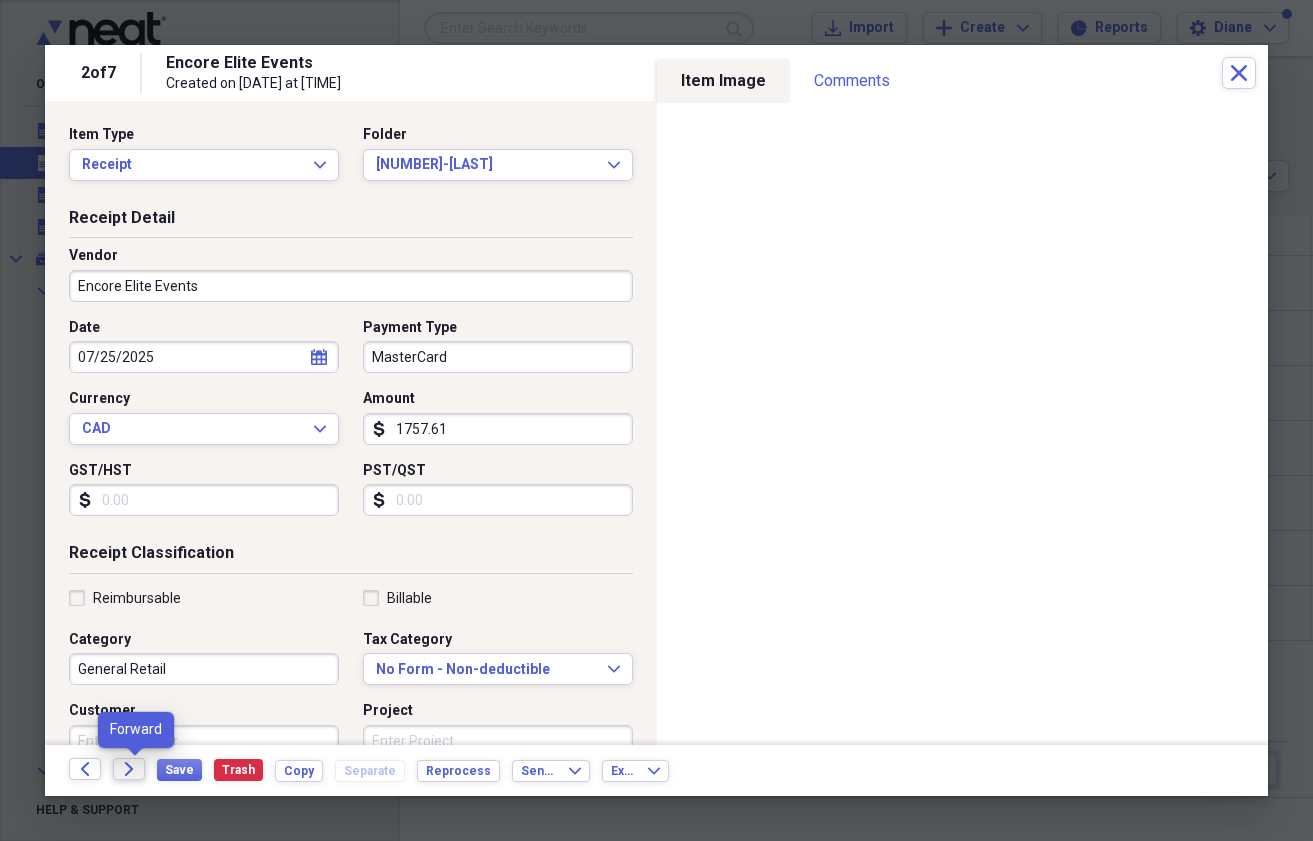 click 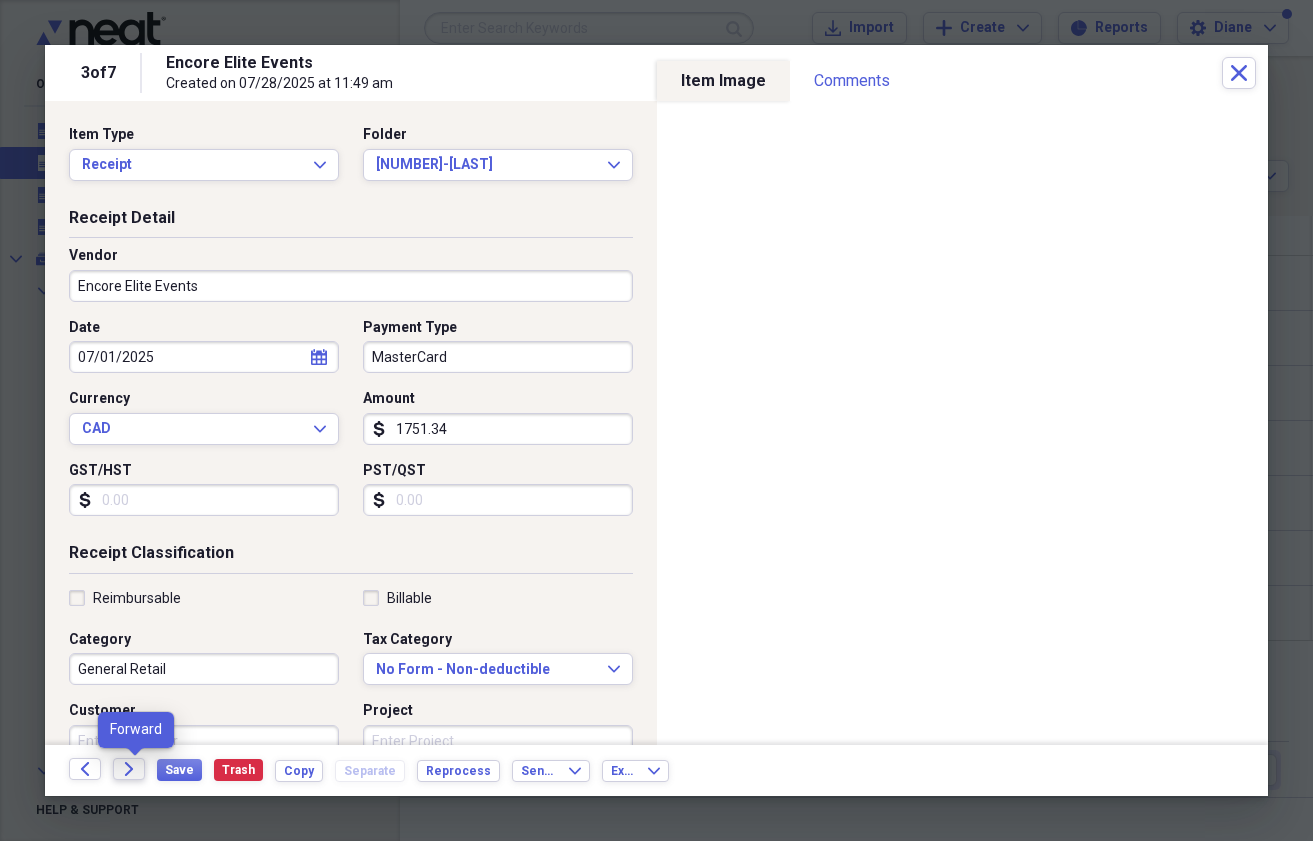 click 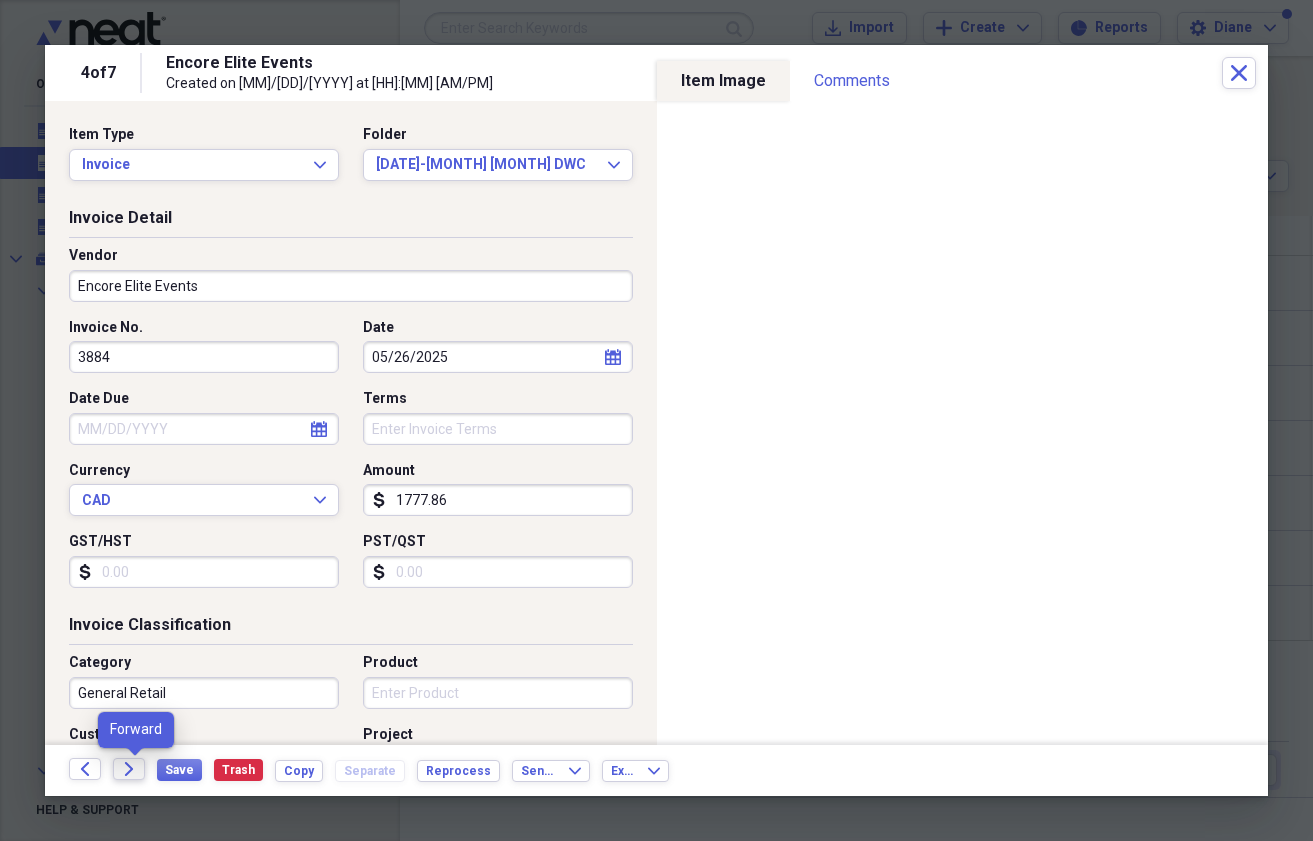 click 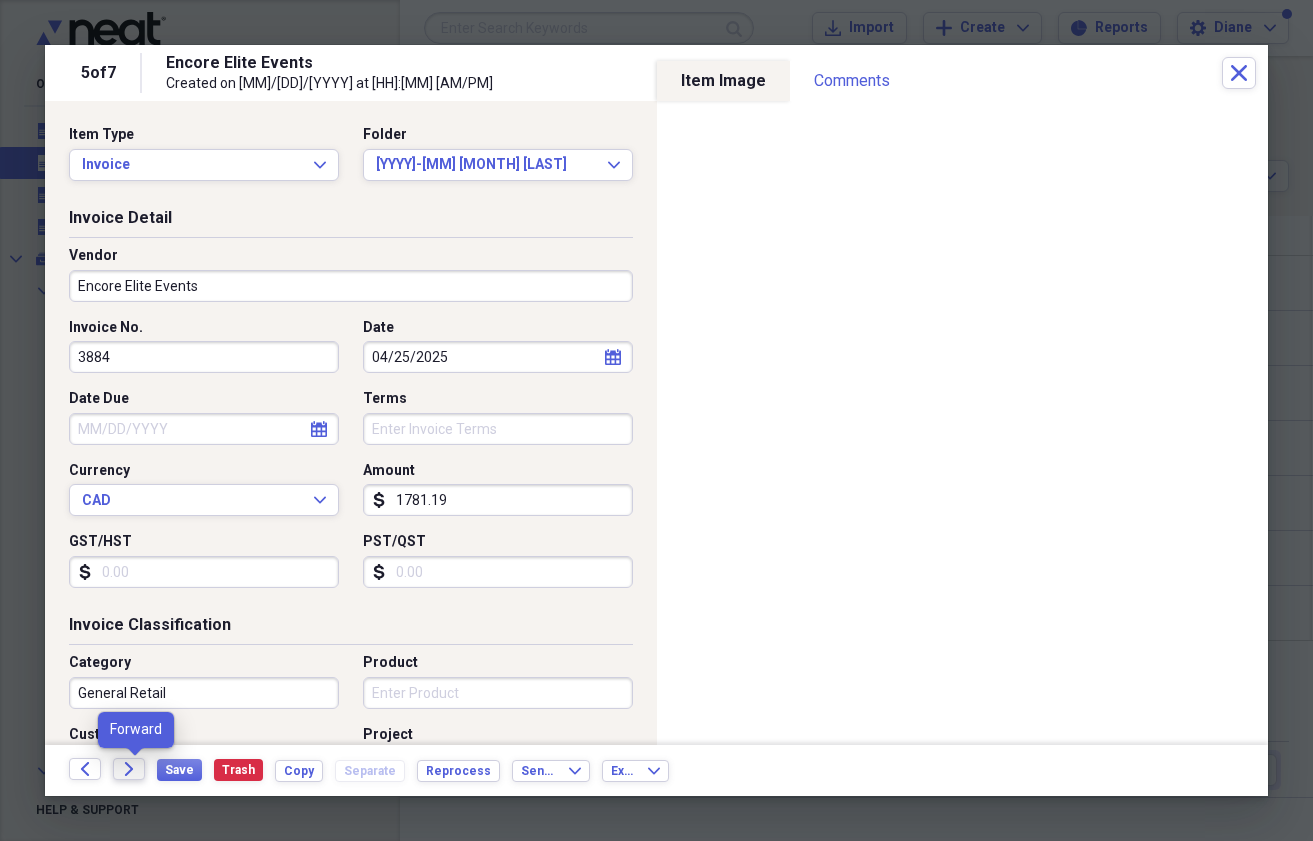 click 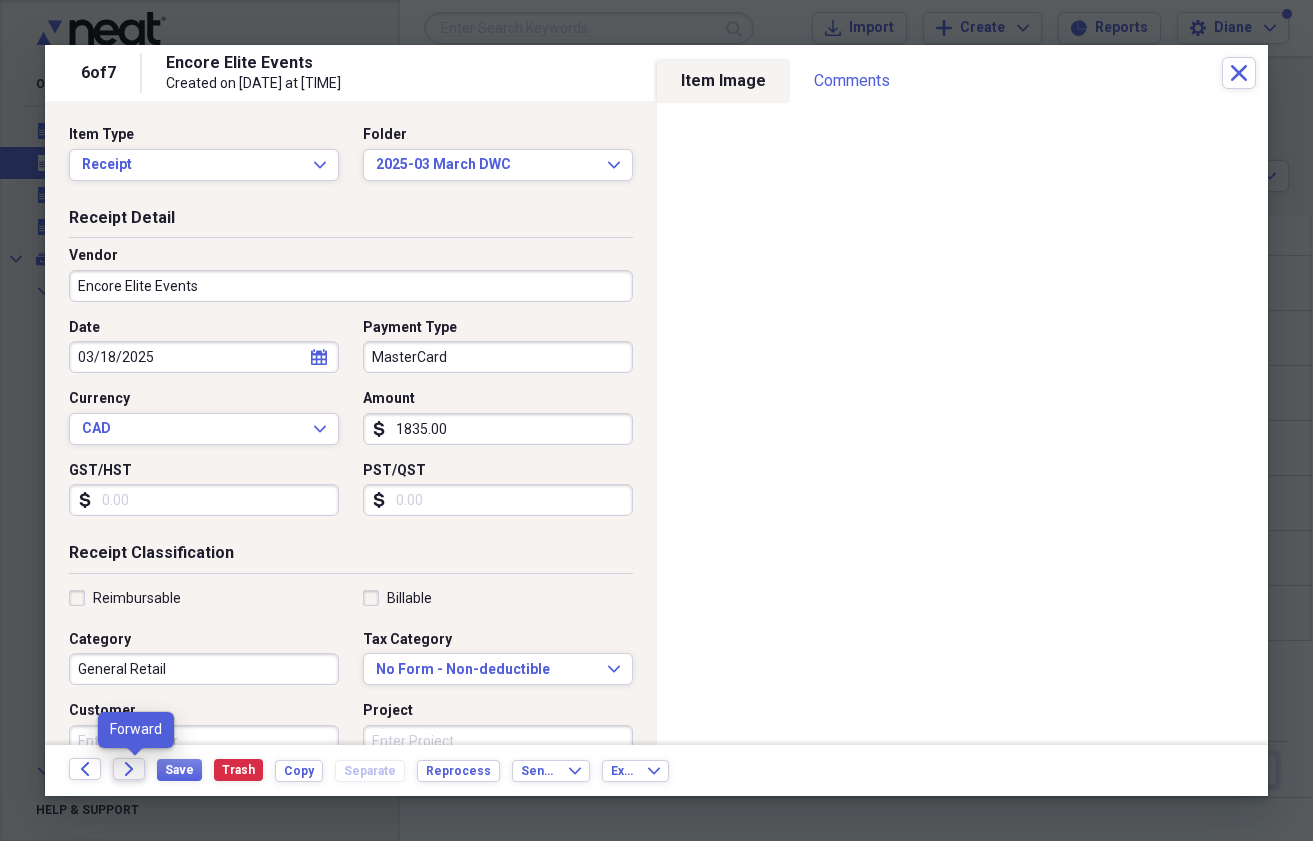click on "Forward" 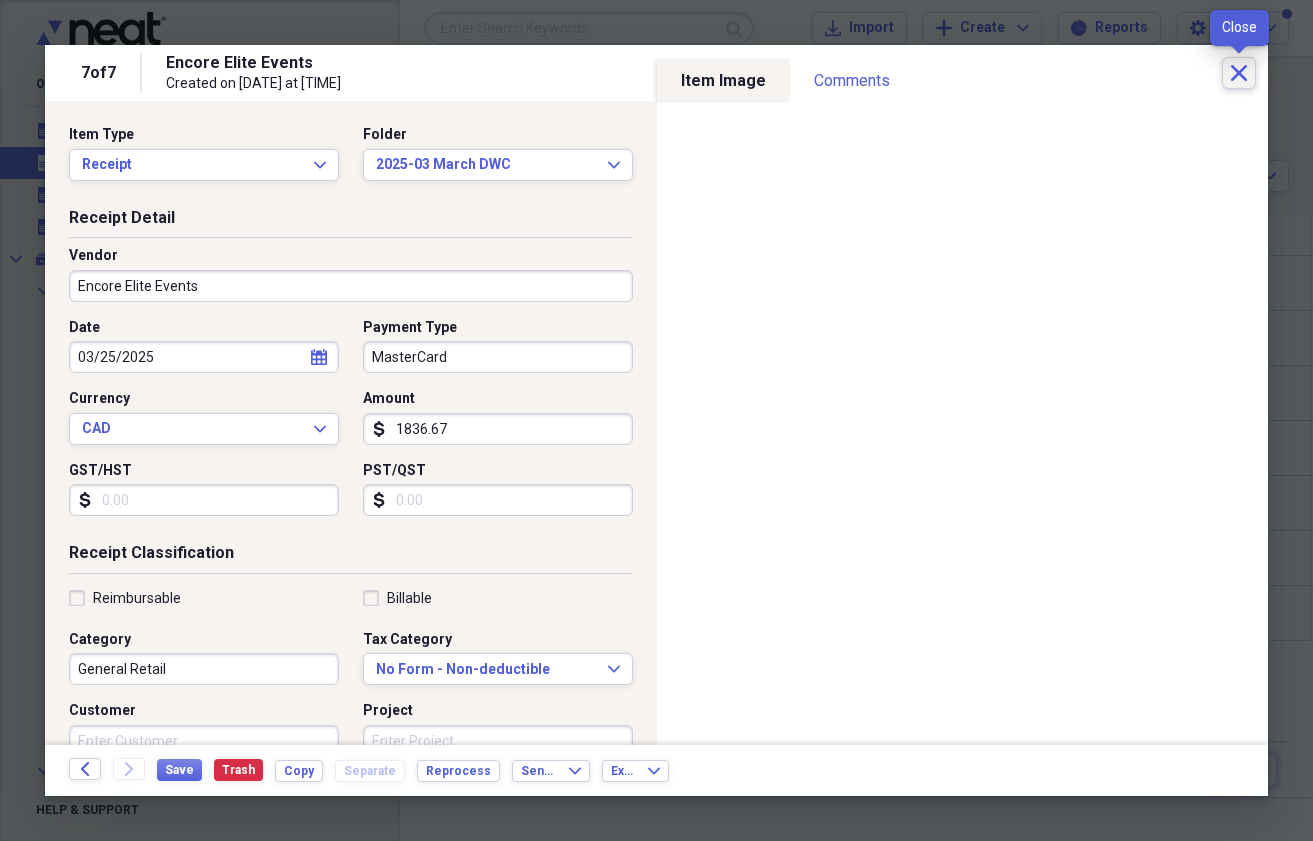 click 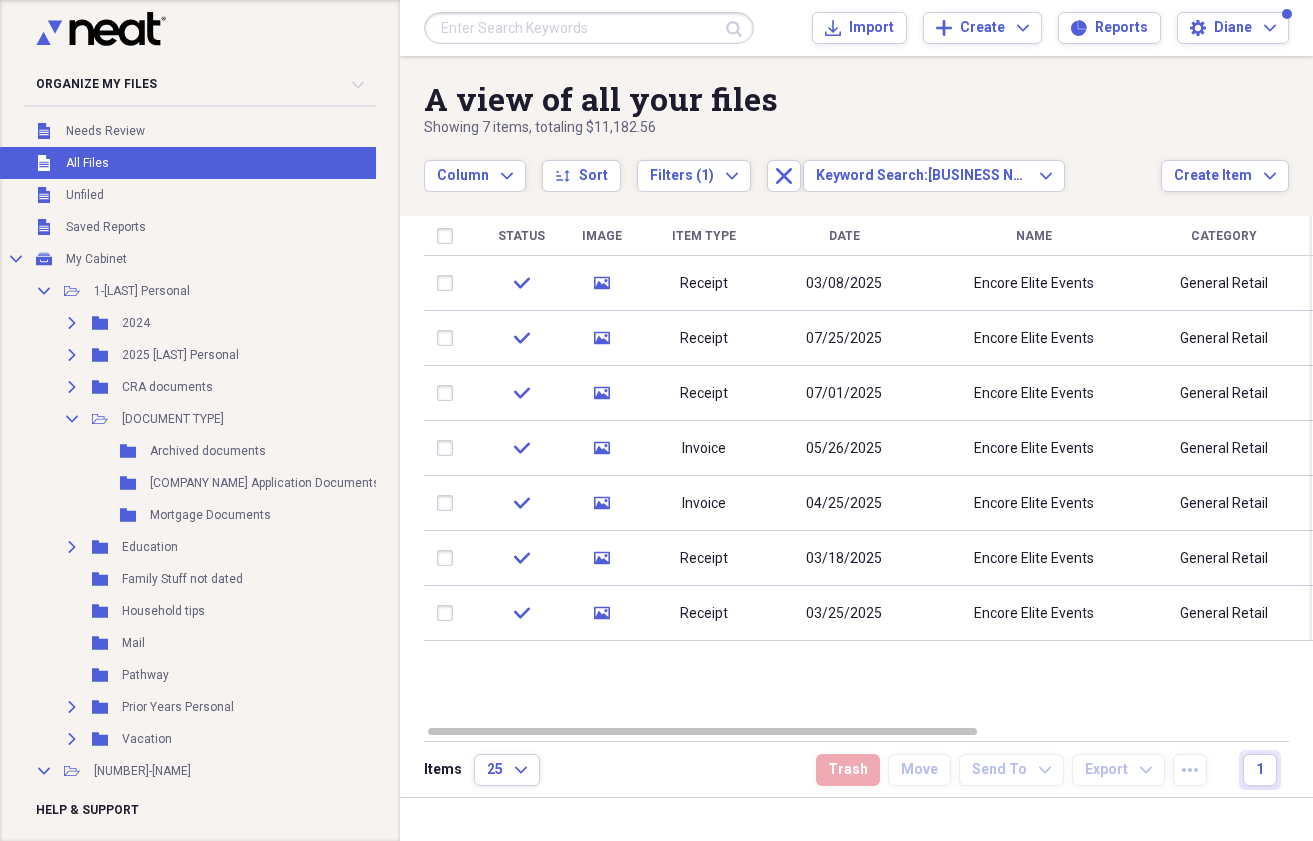 click on "All Files" at bounding box center [87, 163] 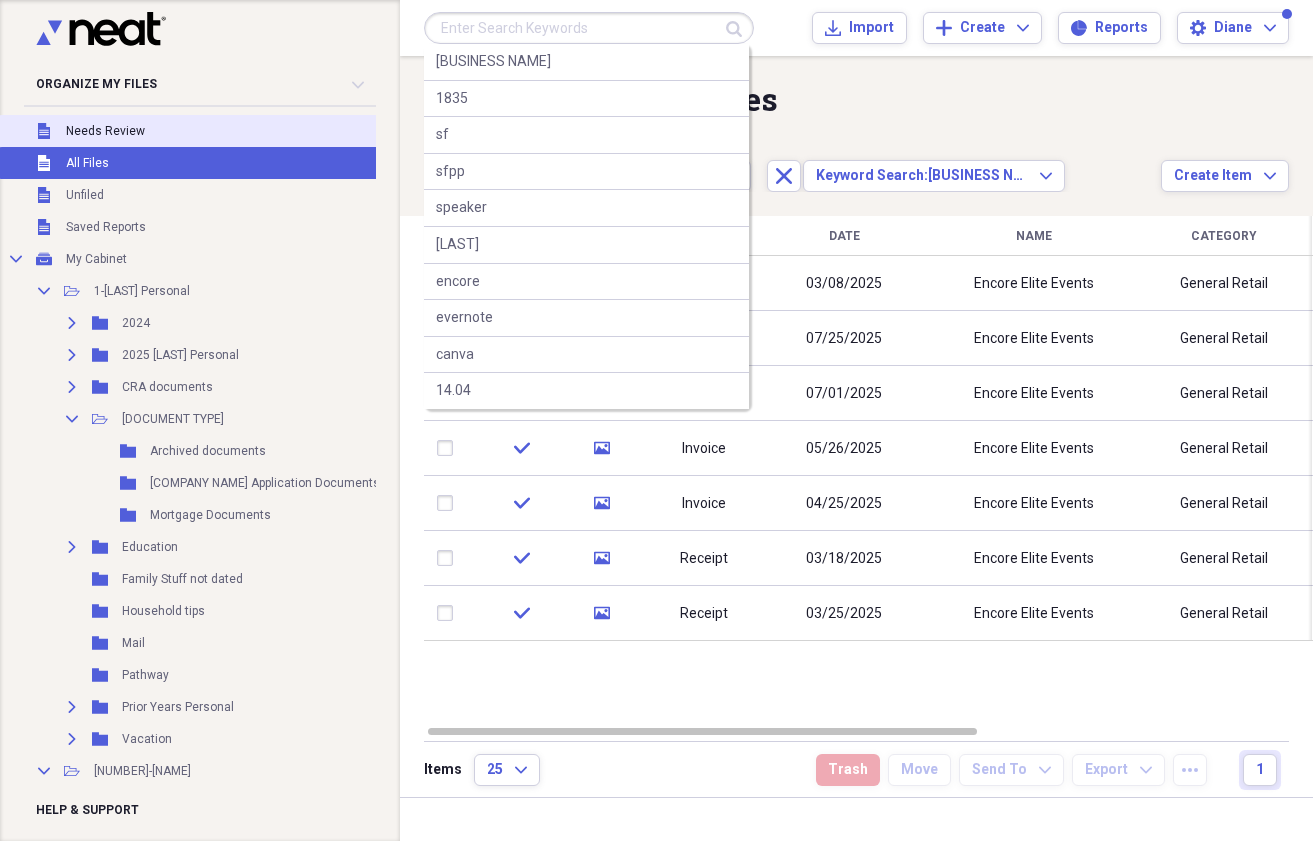click on "Needs Review" at bounding box center [105, 131] 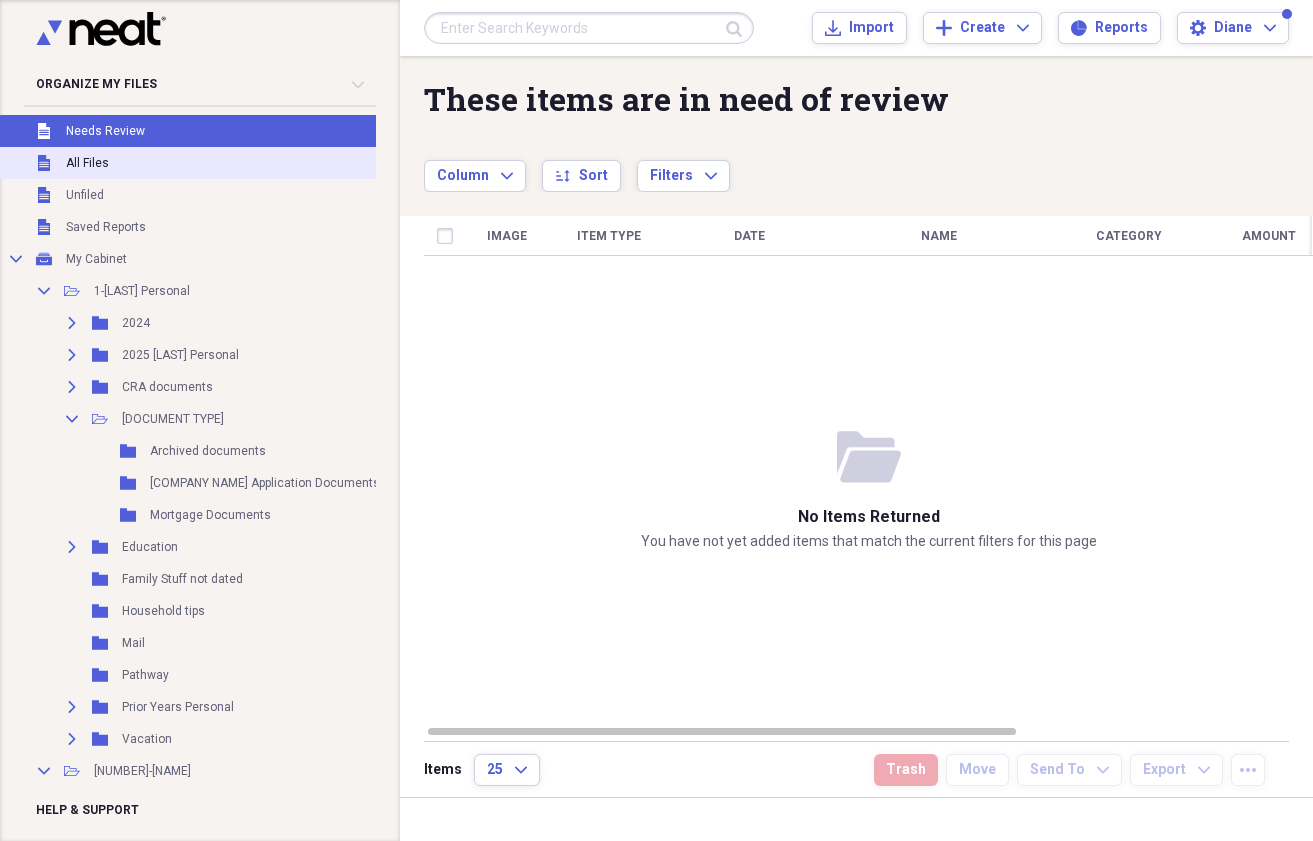 click on "All Files" at bounding box center [87, 163] 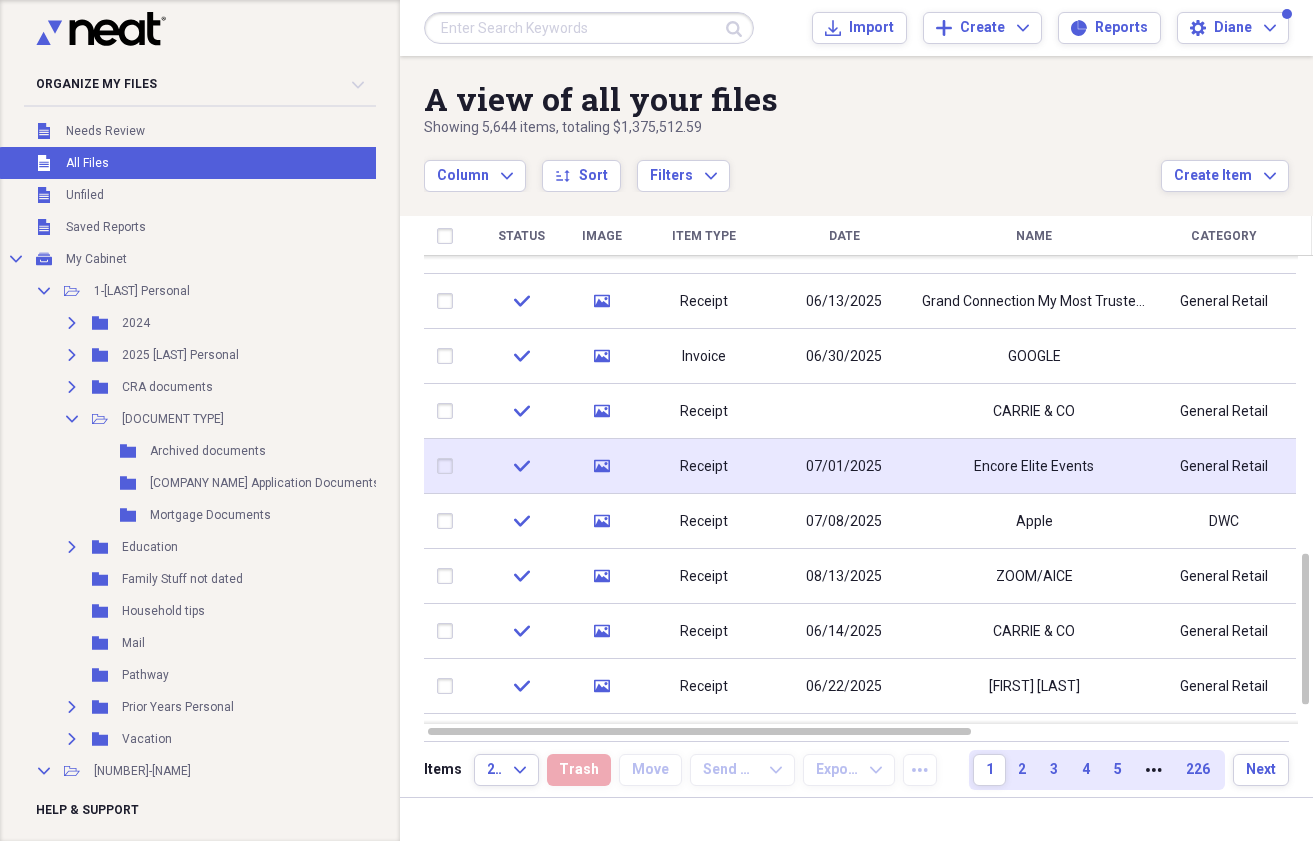 click on "Encore Elite Events" at bounding box center (1034, 467) 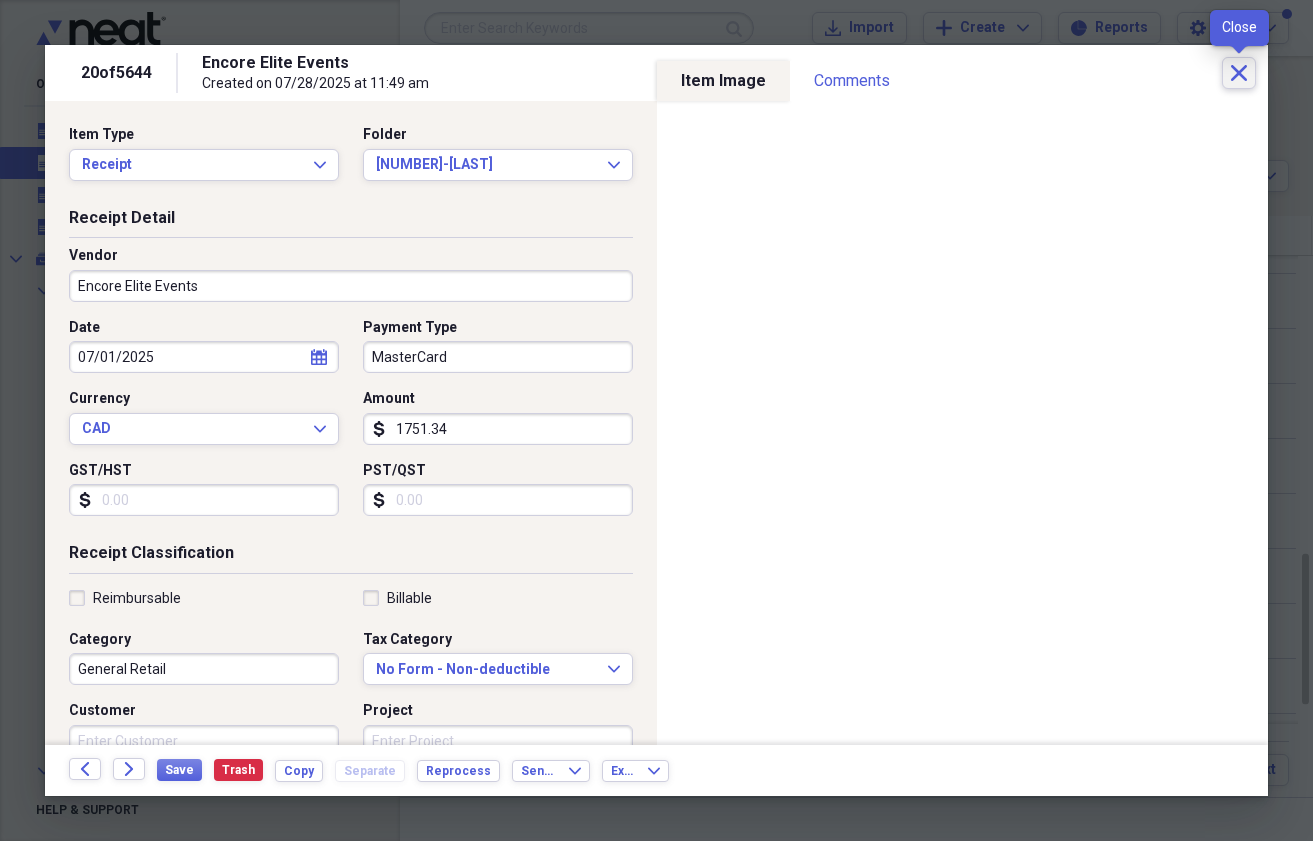click 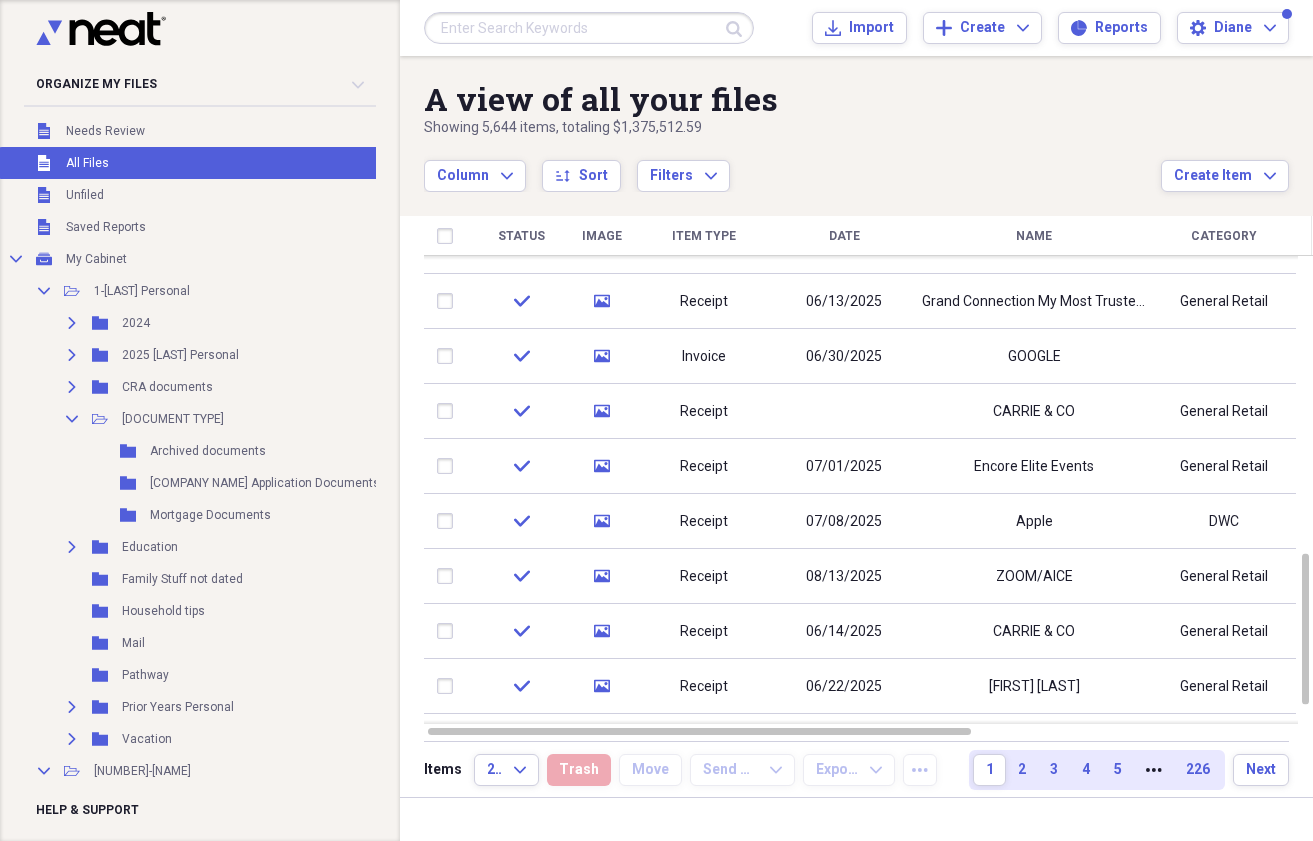 click at bounding box center (589, 28) 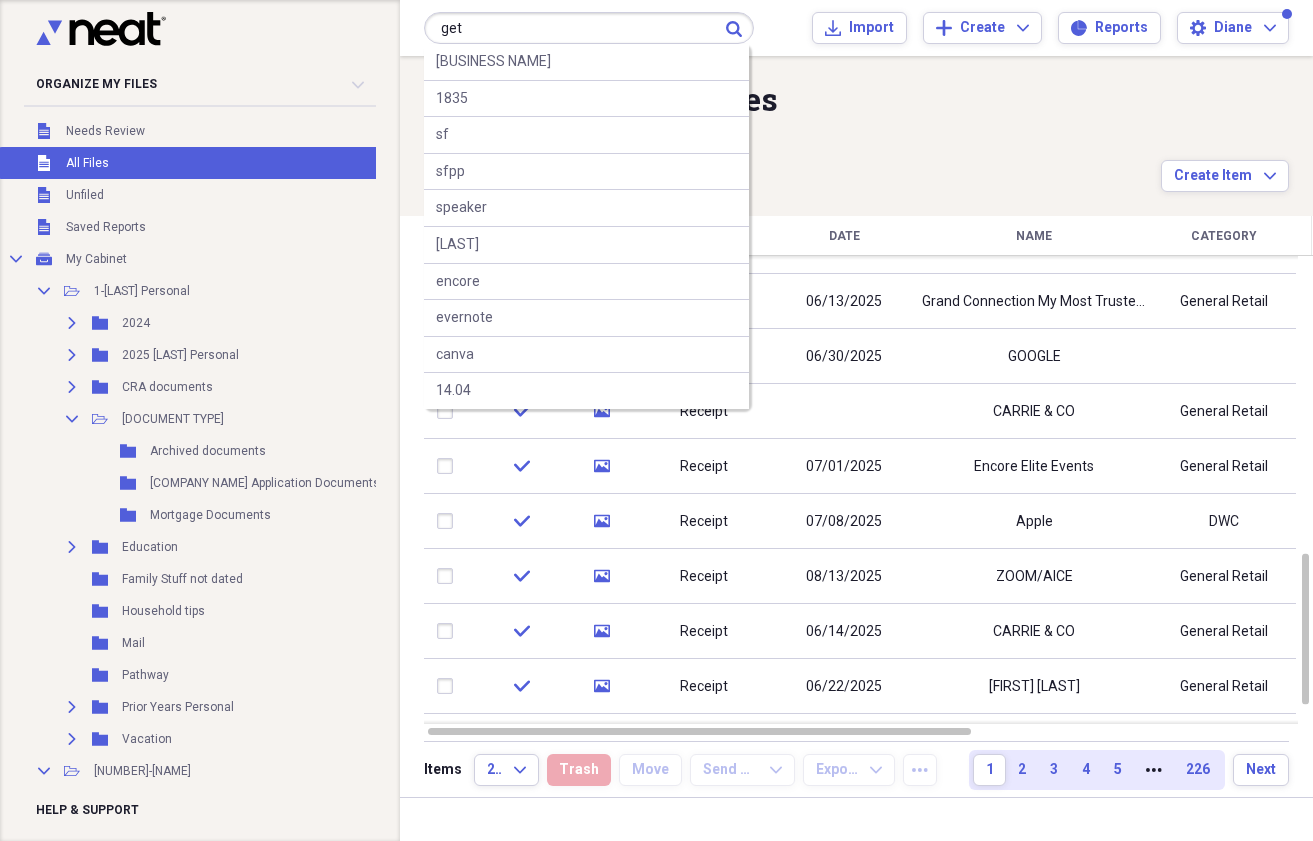 type on "get" 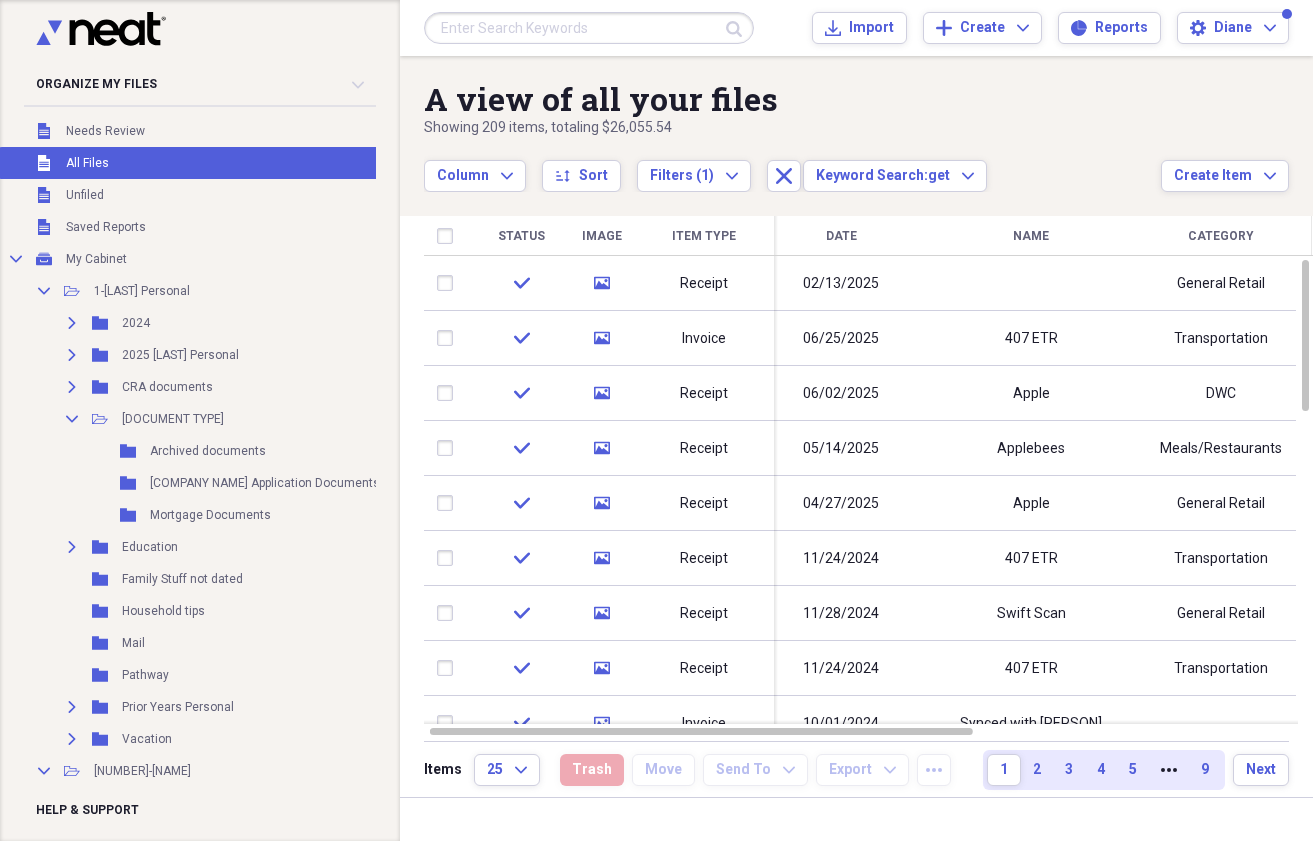 click at bounding box center (589, 28) 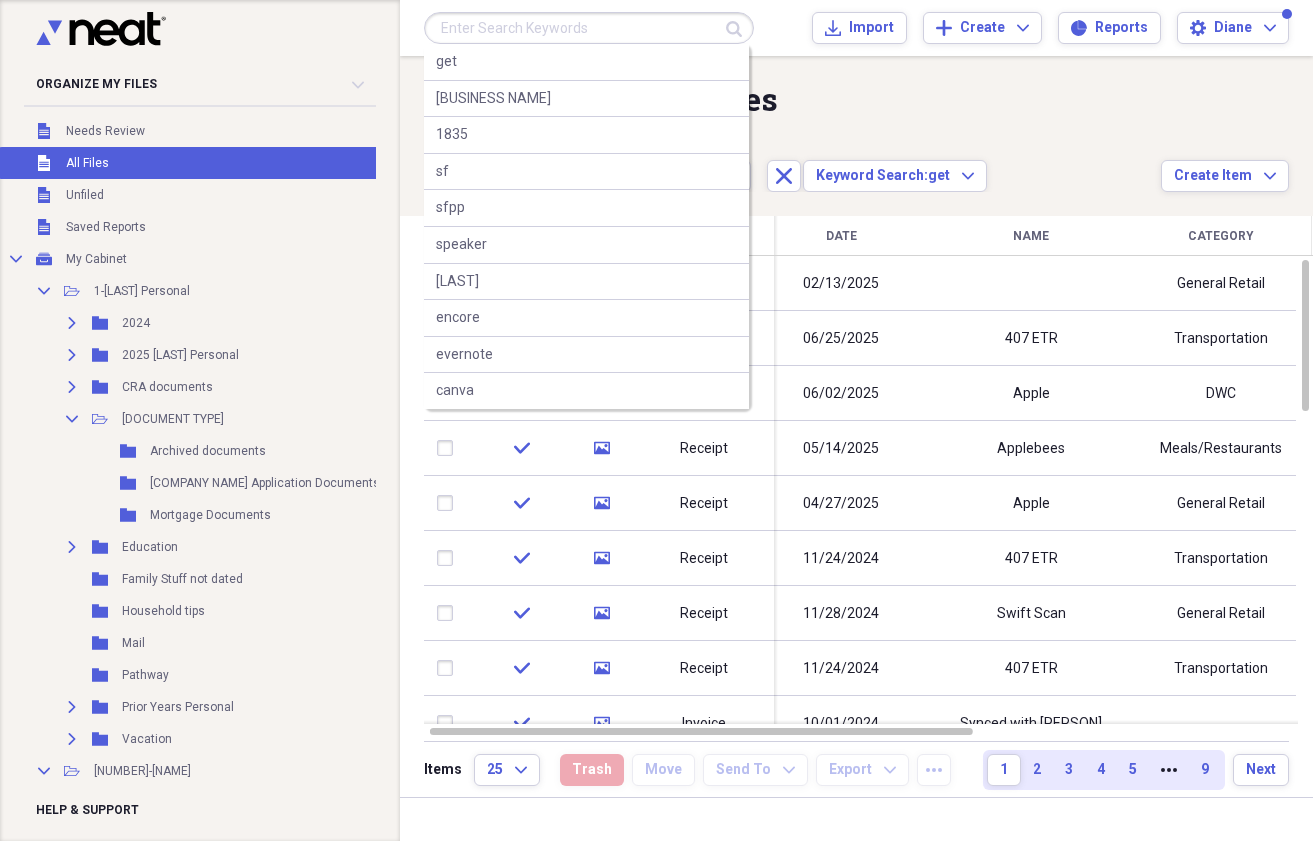 click on "Showing 209 items , totaling $26,055.54" at bounding box center (792, 128) 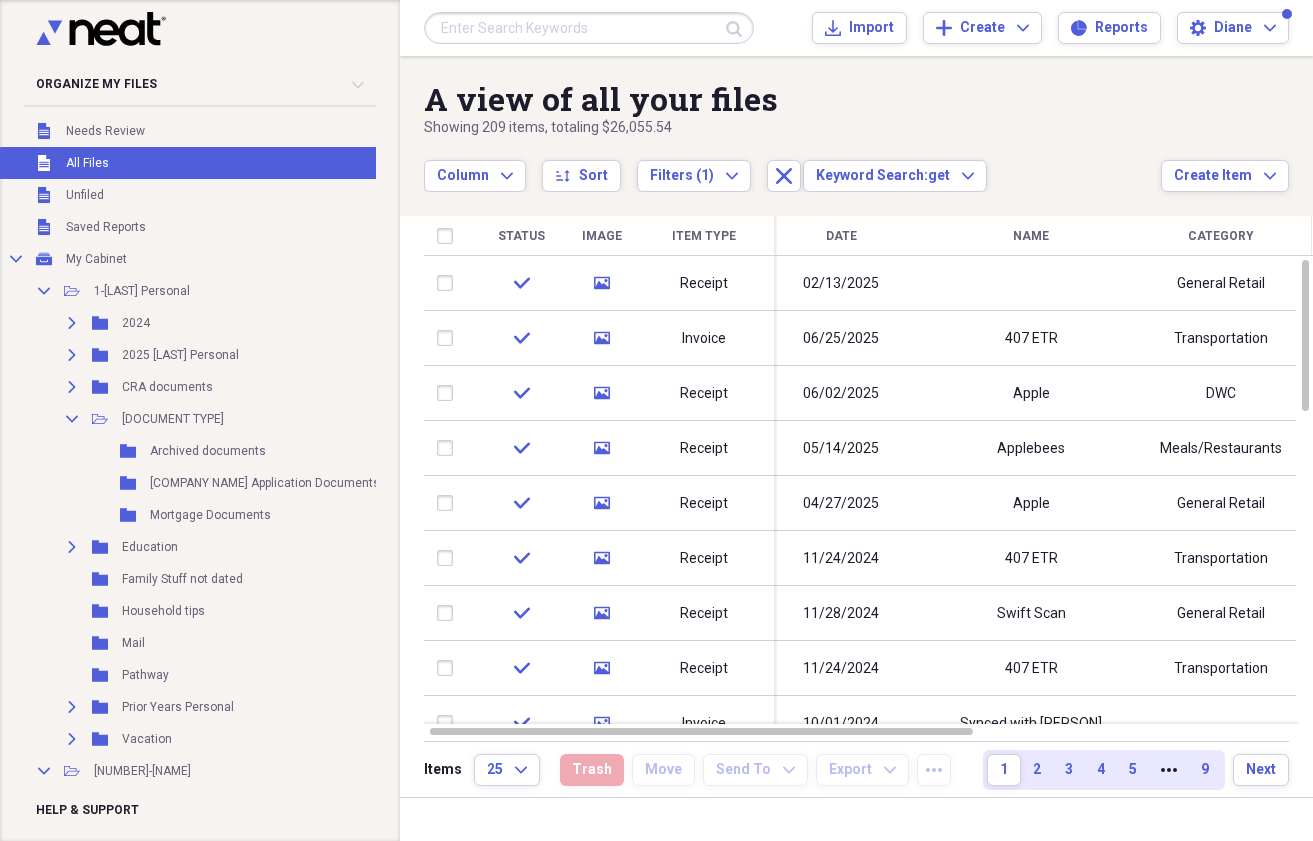 click on "Submit Import Import Add Create Expand Reports Reports Settings Diane Expand" at bounding box center [856, 28] 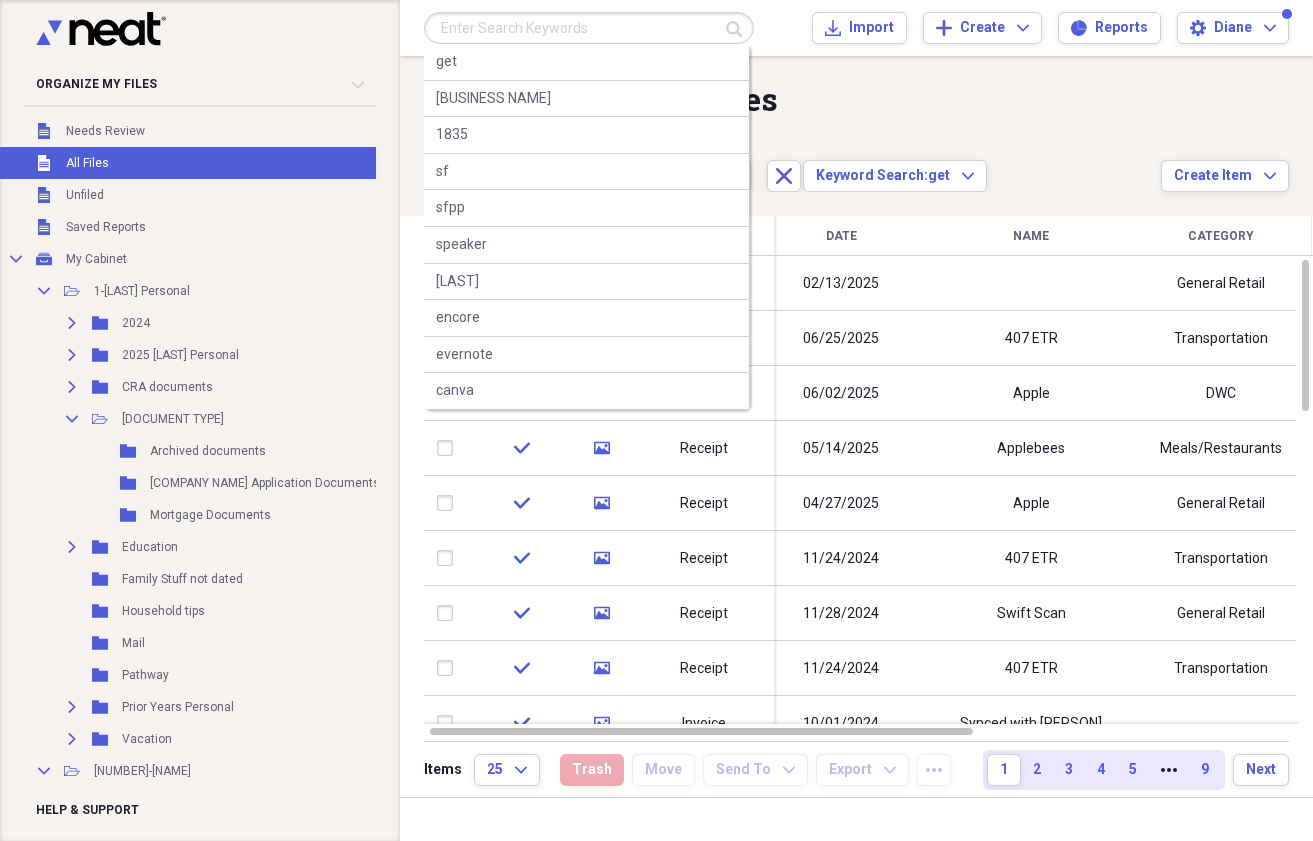 click at bounding box center (589, 28) 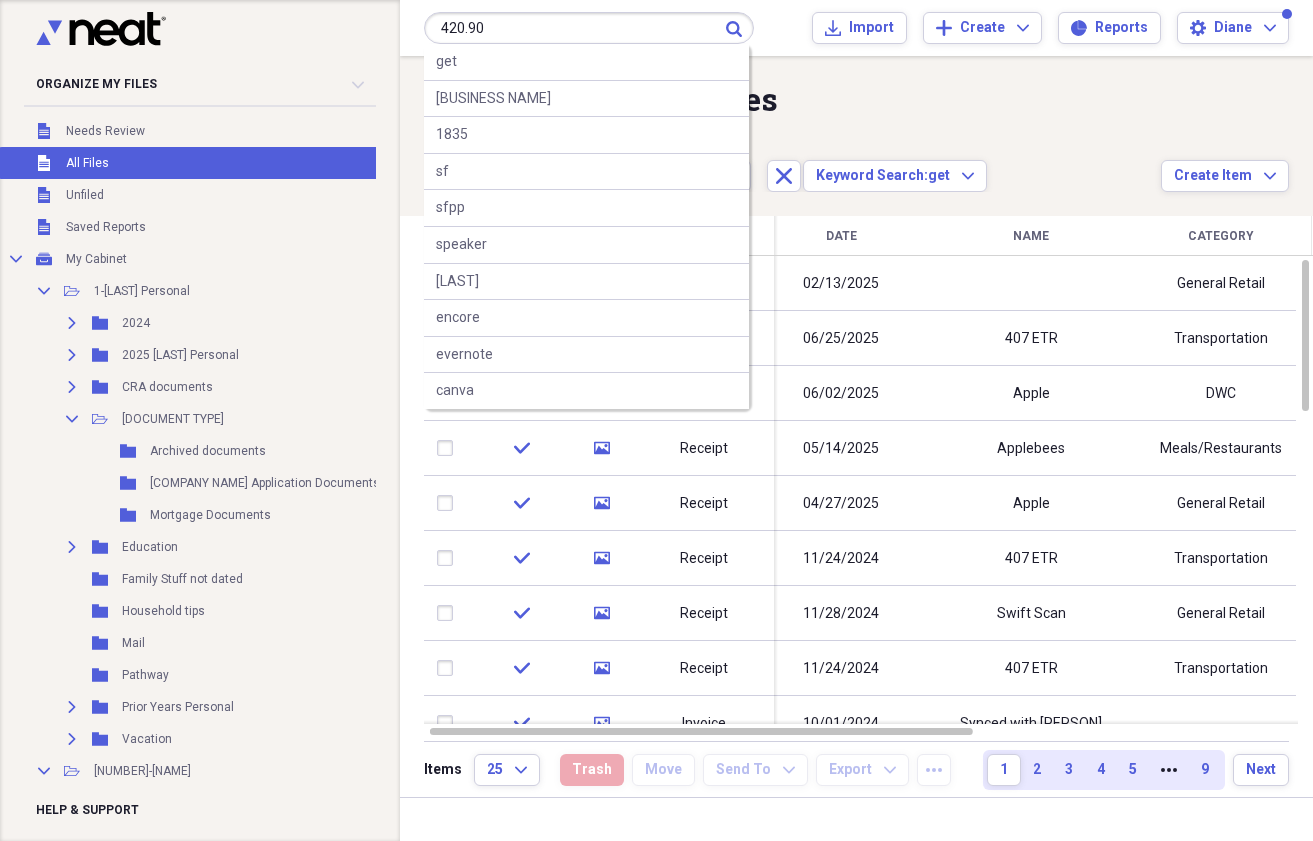 type on "420.90" 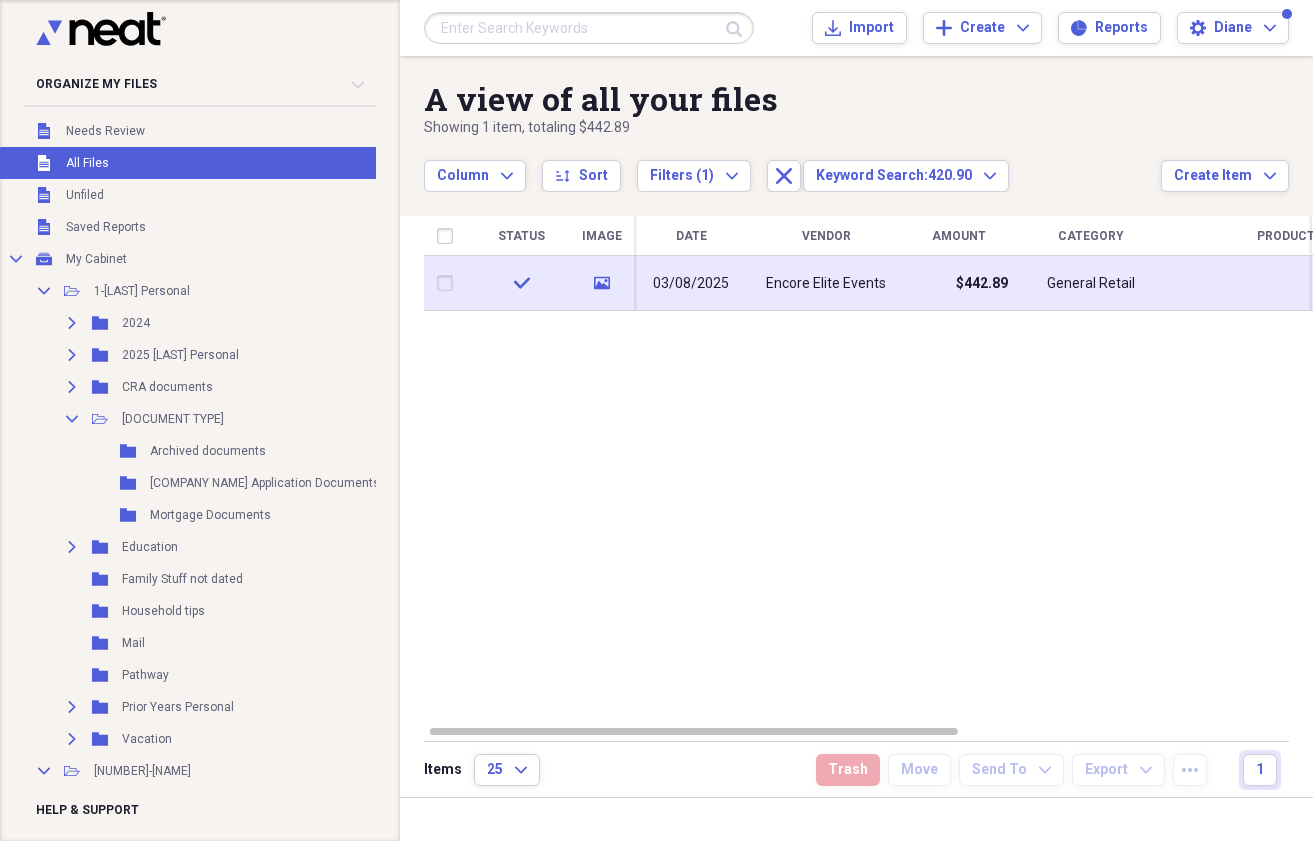 click on "03/08/2025" at bounding box center [691, 284] 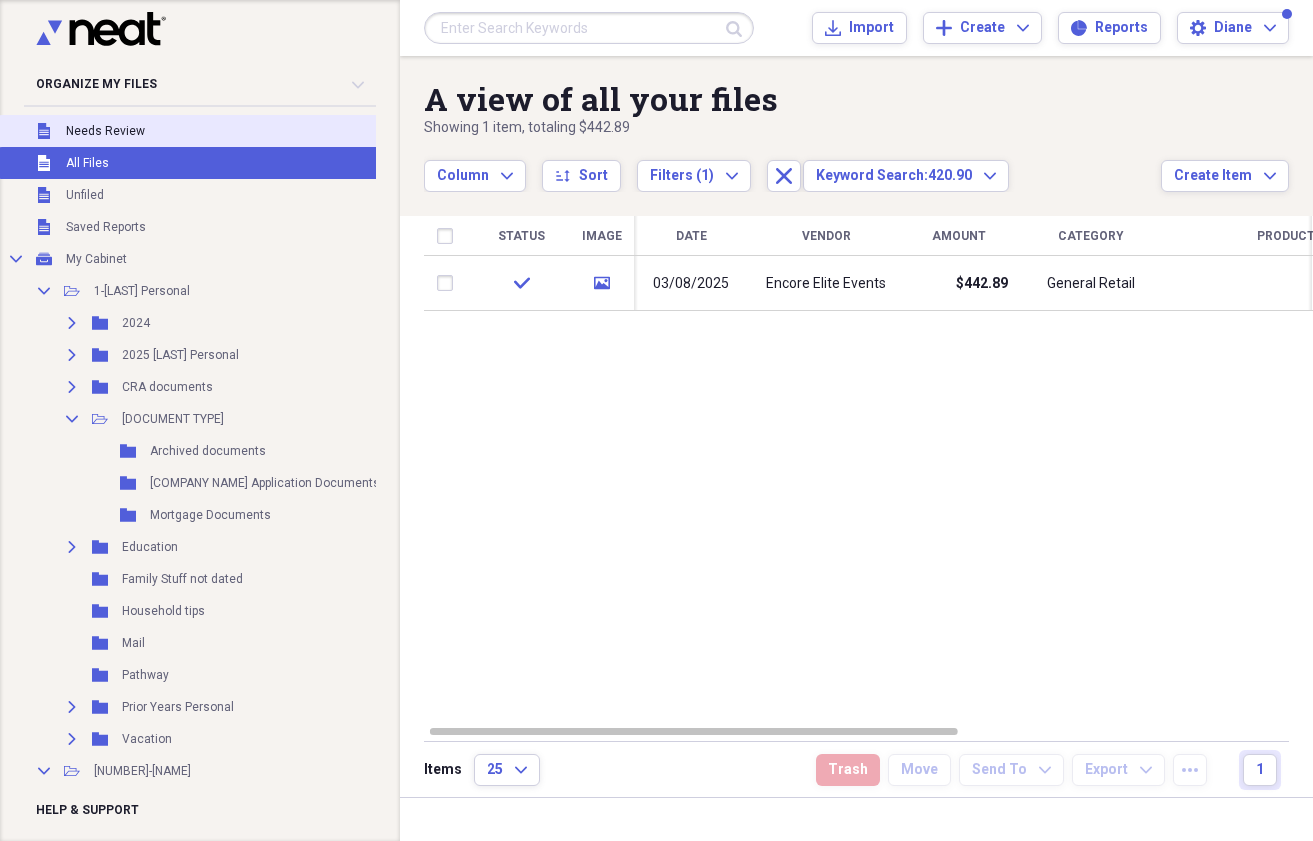 click on "Unfiled Needs Review" at bounding box center [220, 131] 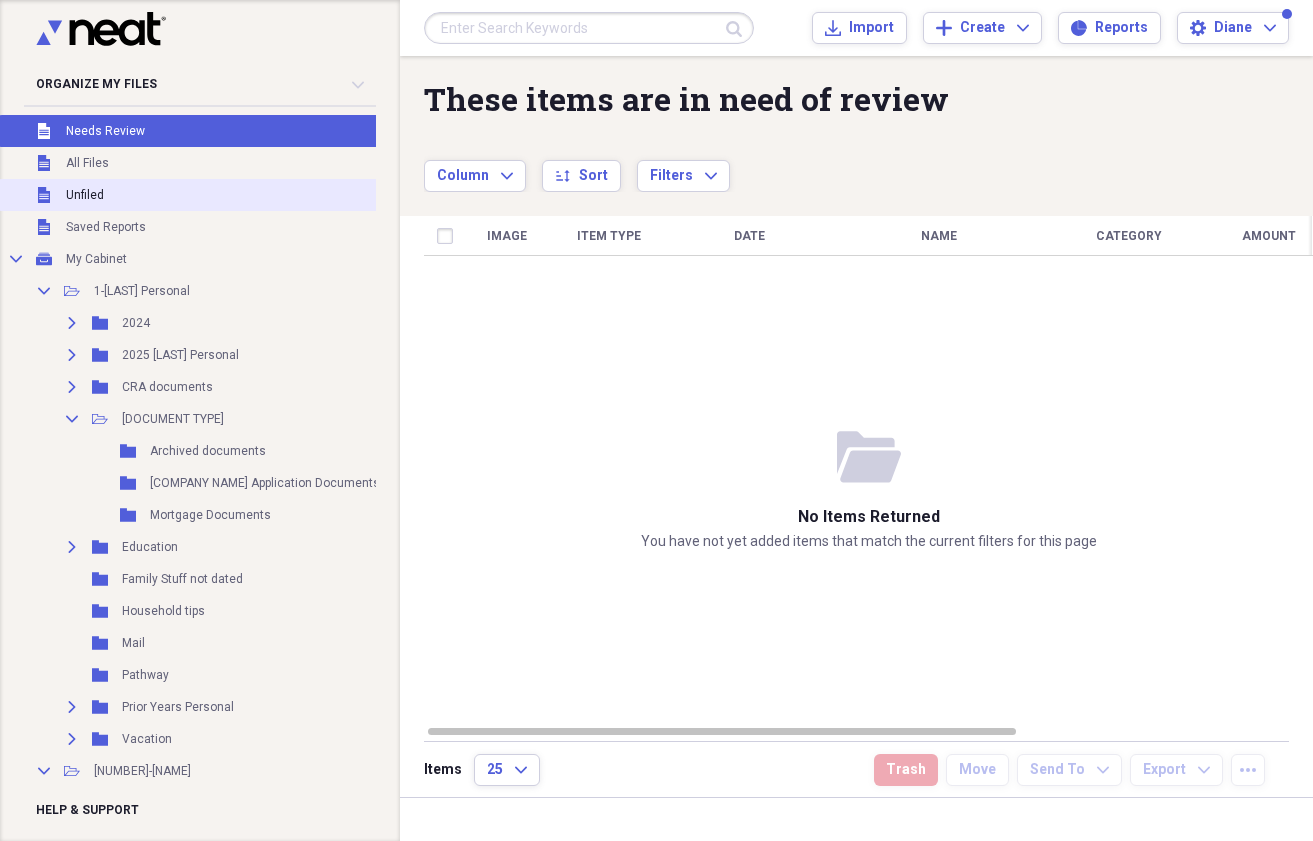 click on "Unfiled Unfiled" at bounding box center [220, 195] 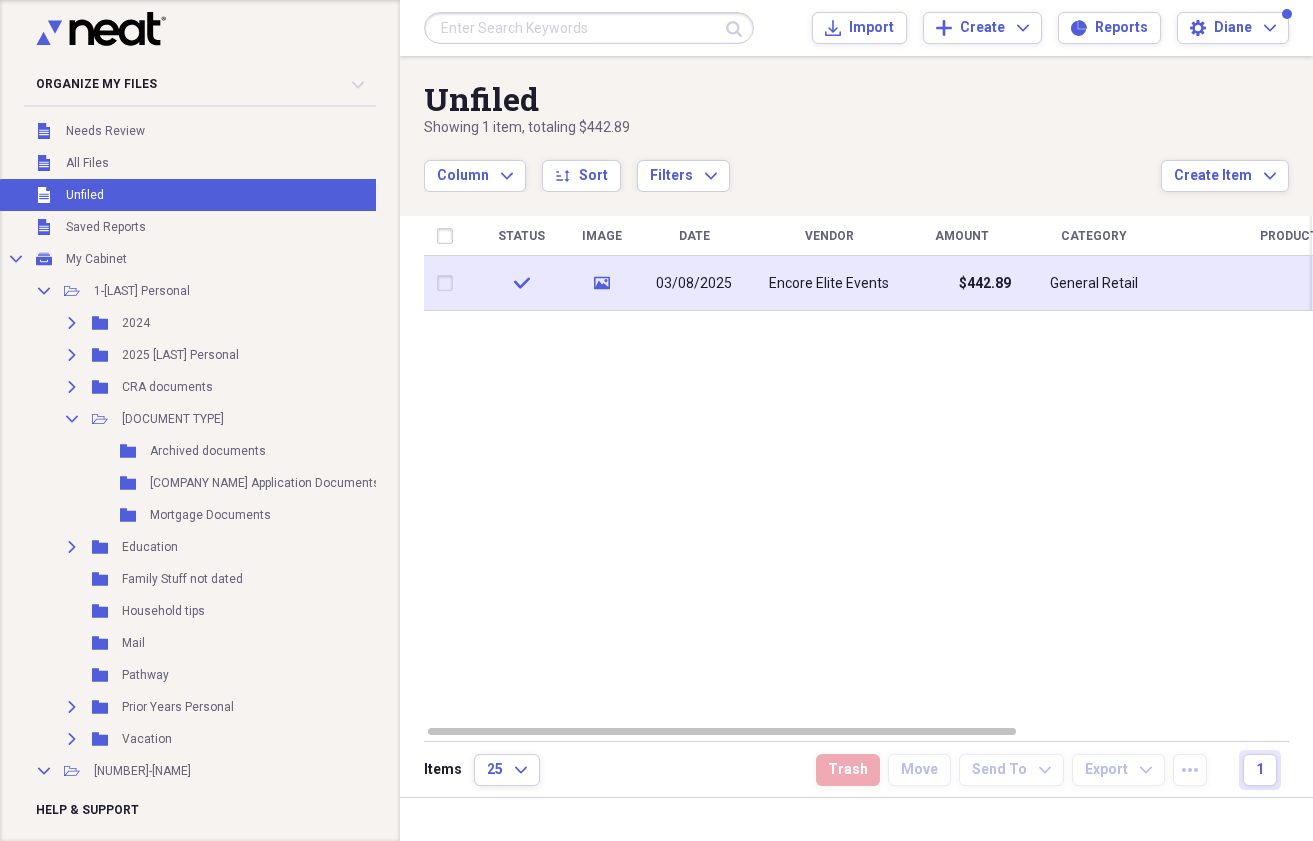 click on "Encore Elite Events" at bounding box center (829, 284) 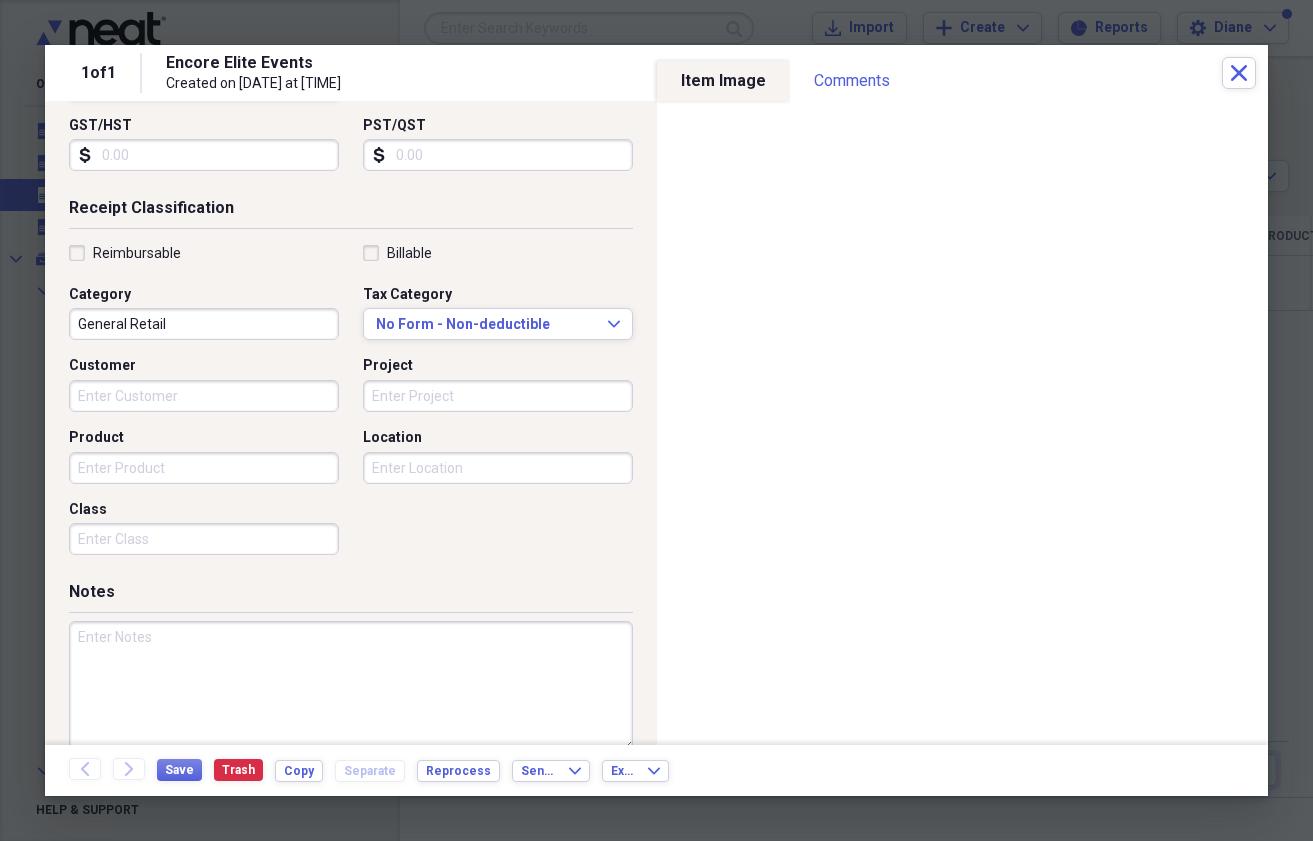 scroll, scrollTop: 377, scrollLeft: 0, axis: vertical 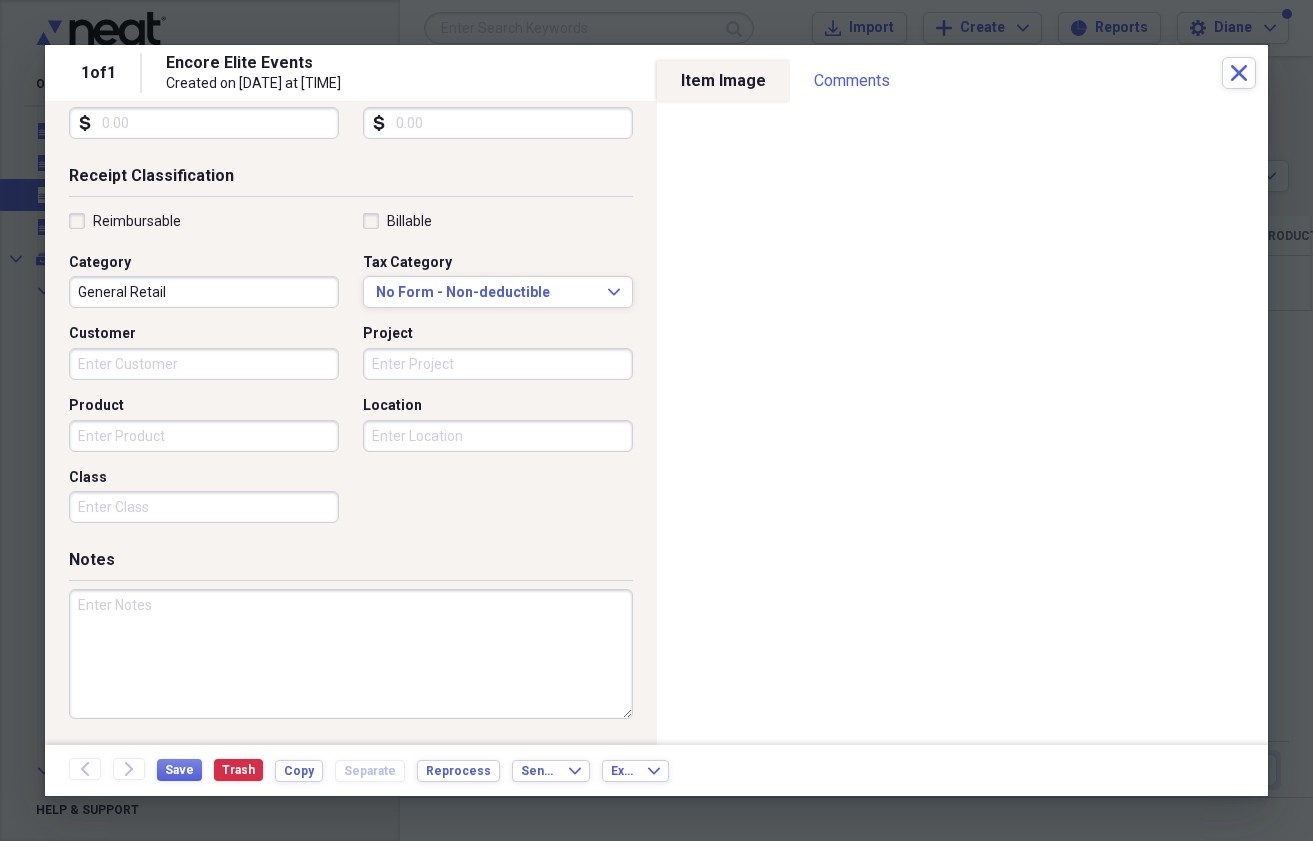 click at bounding box center (351, 654) 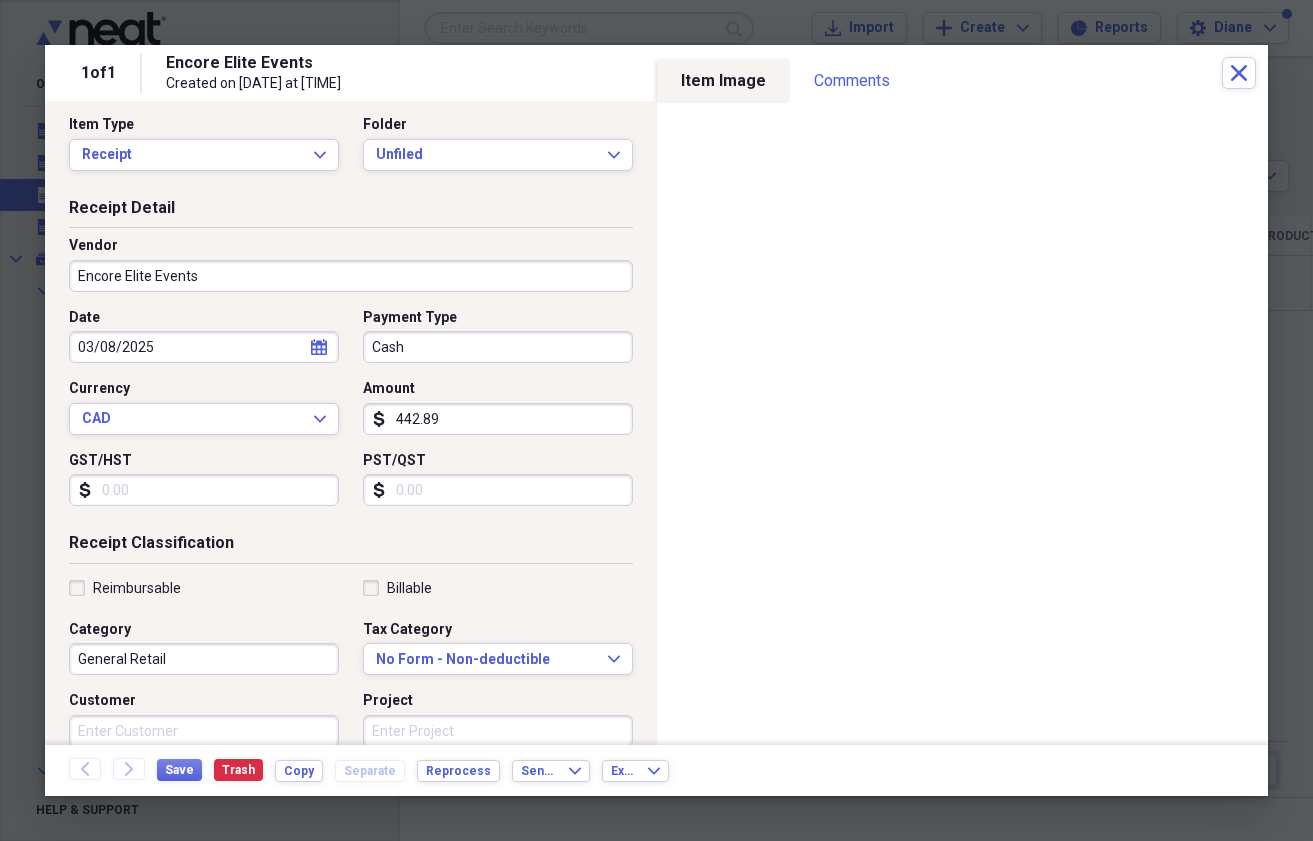 scroll, scrollTop: 0, scrollLeft: 0, axis: both 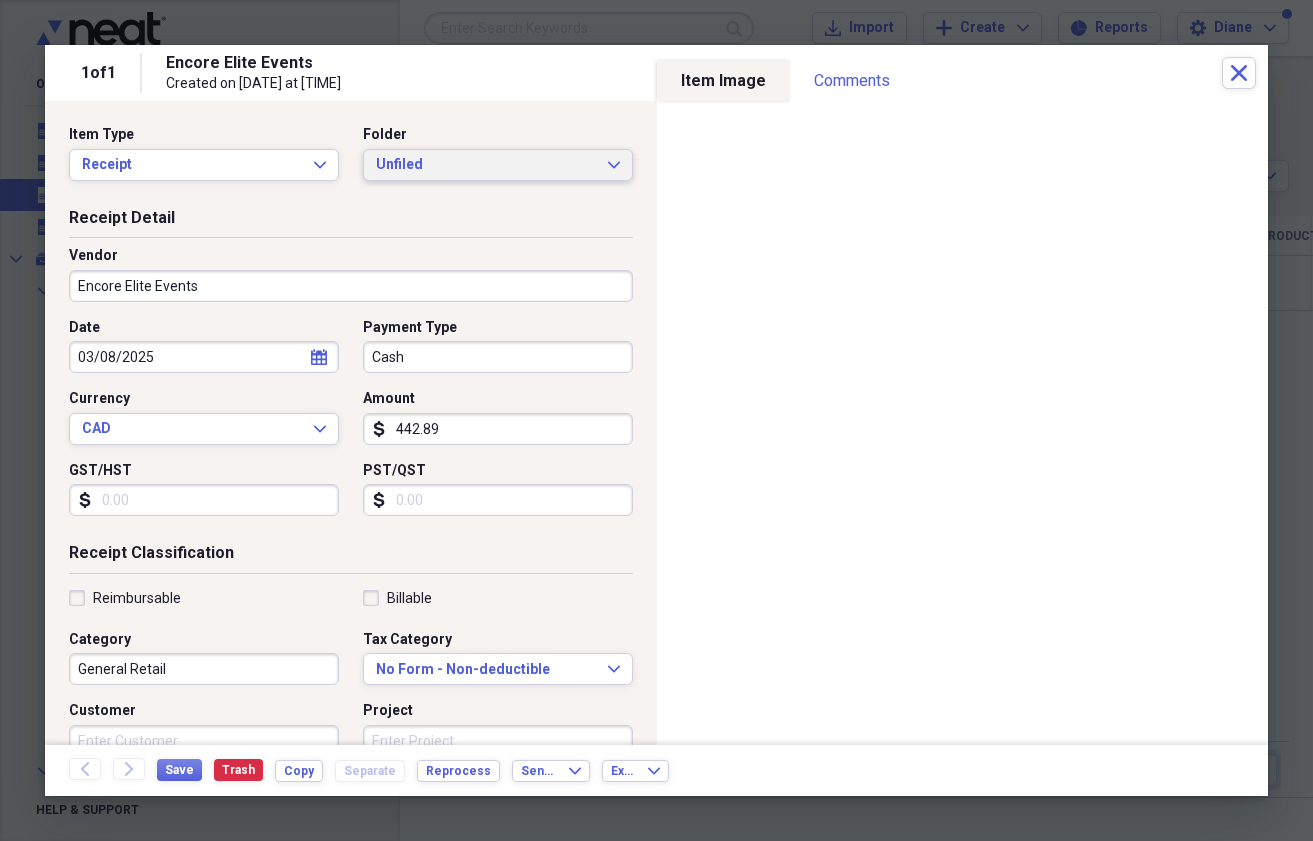 type on "For months I've been asking for receipts for my Speakers Need to Speak membership. It's billed as Encore Elite Events. They finally sent me this list and I added the Canadian amounts. Please put them in my folder. Thanks!" 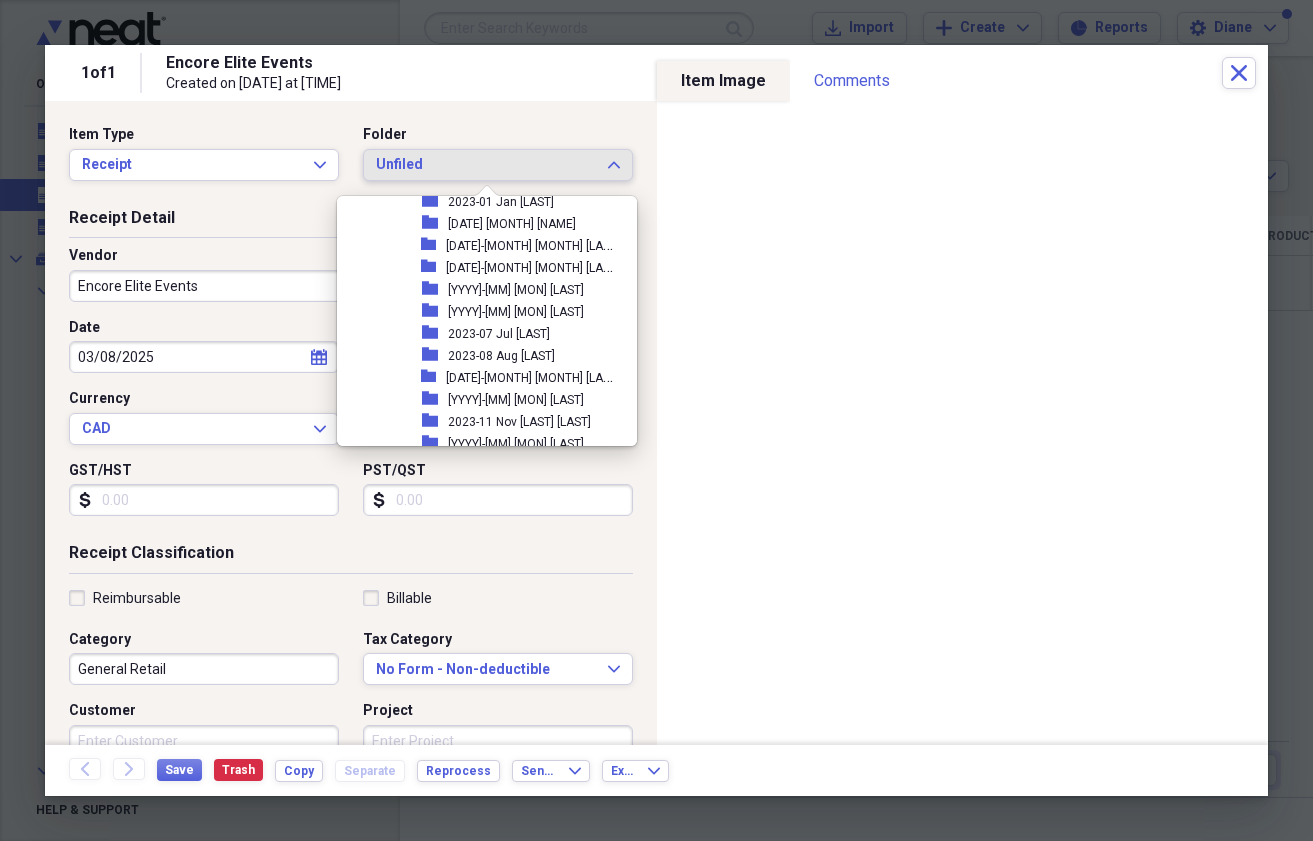 scroll, scrollTop: 1855, scrollLeft: 0, axis: vertical 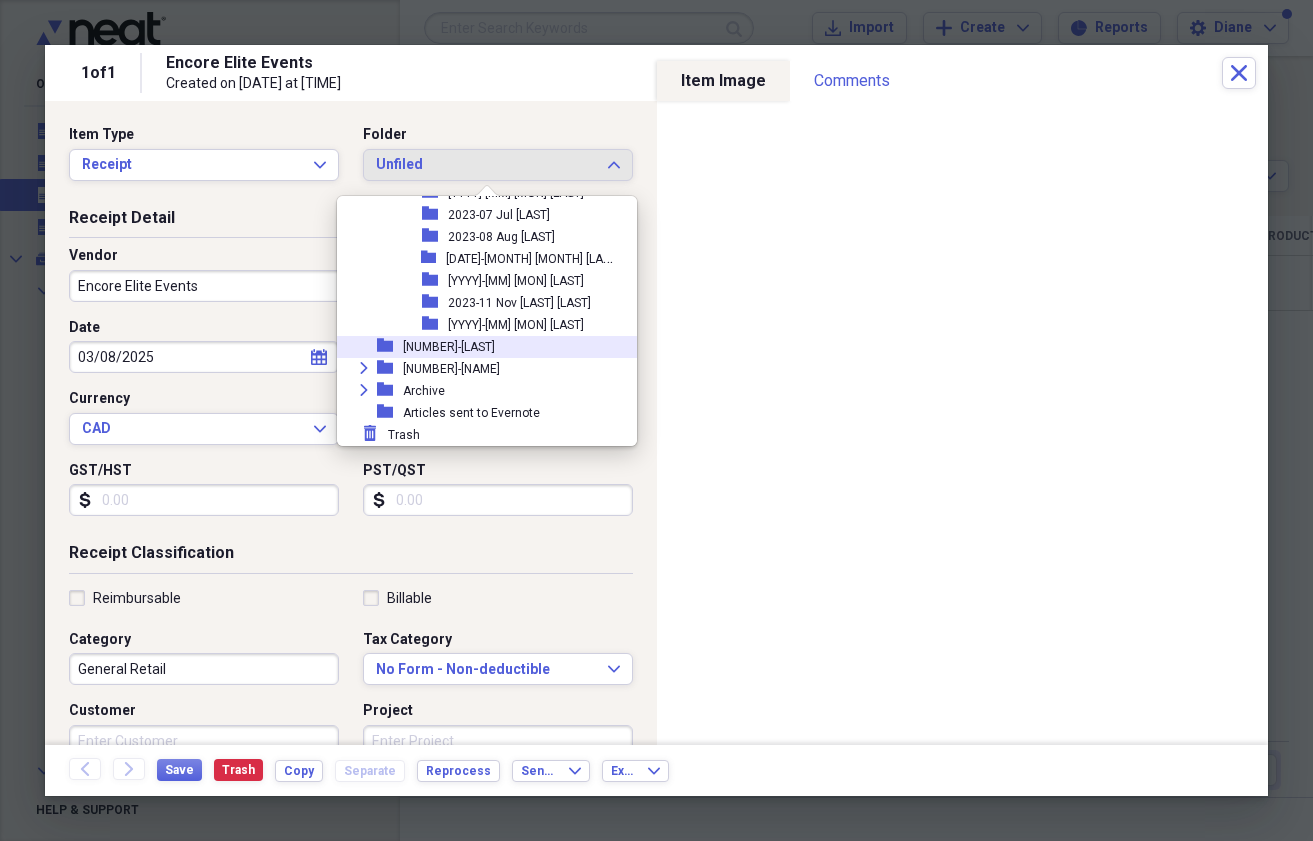 click on "[NUMBER]-[LAST]" at bounding box center (449, 347) 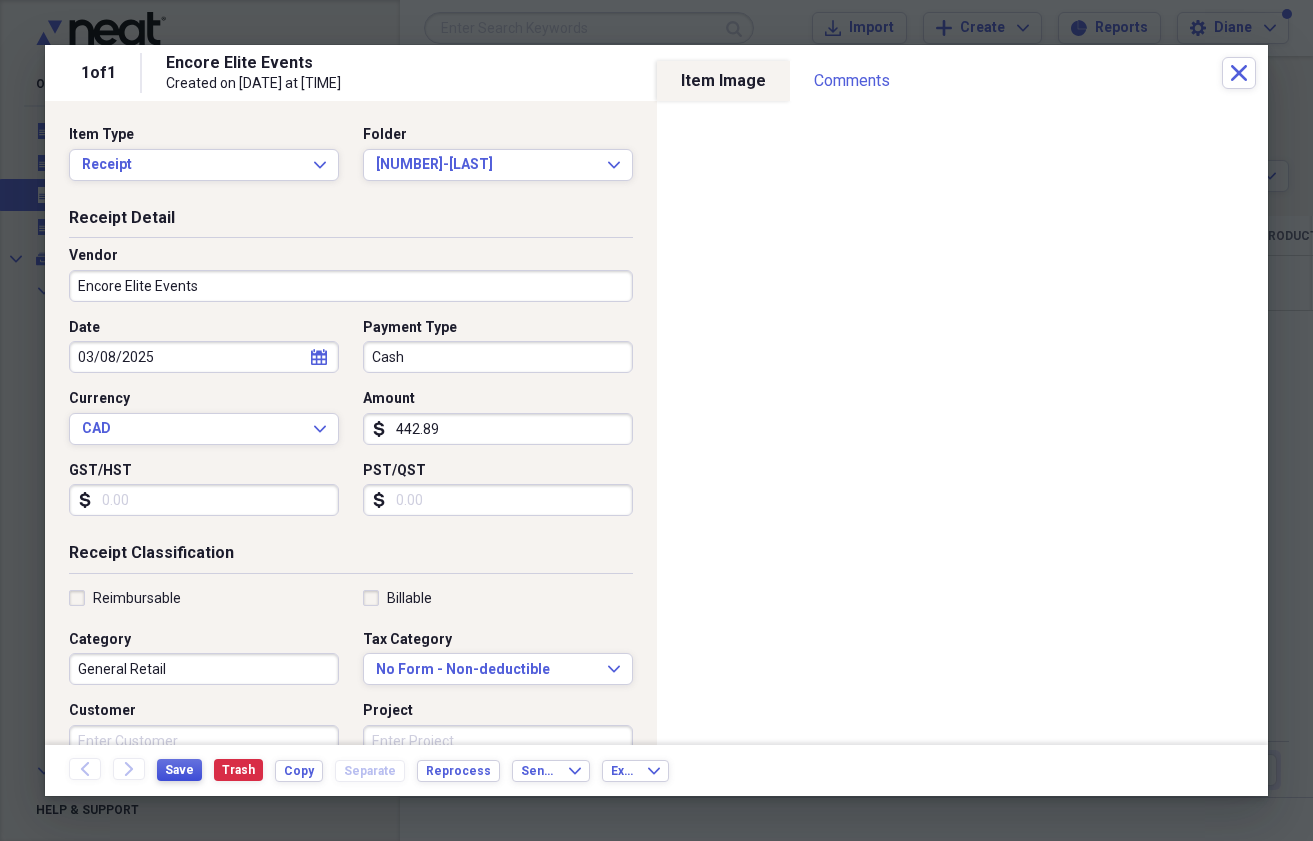click on "Save" at bounding box center [179, 770] 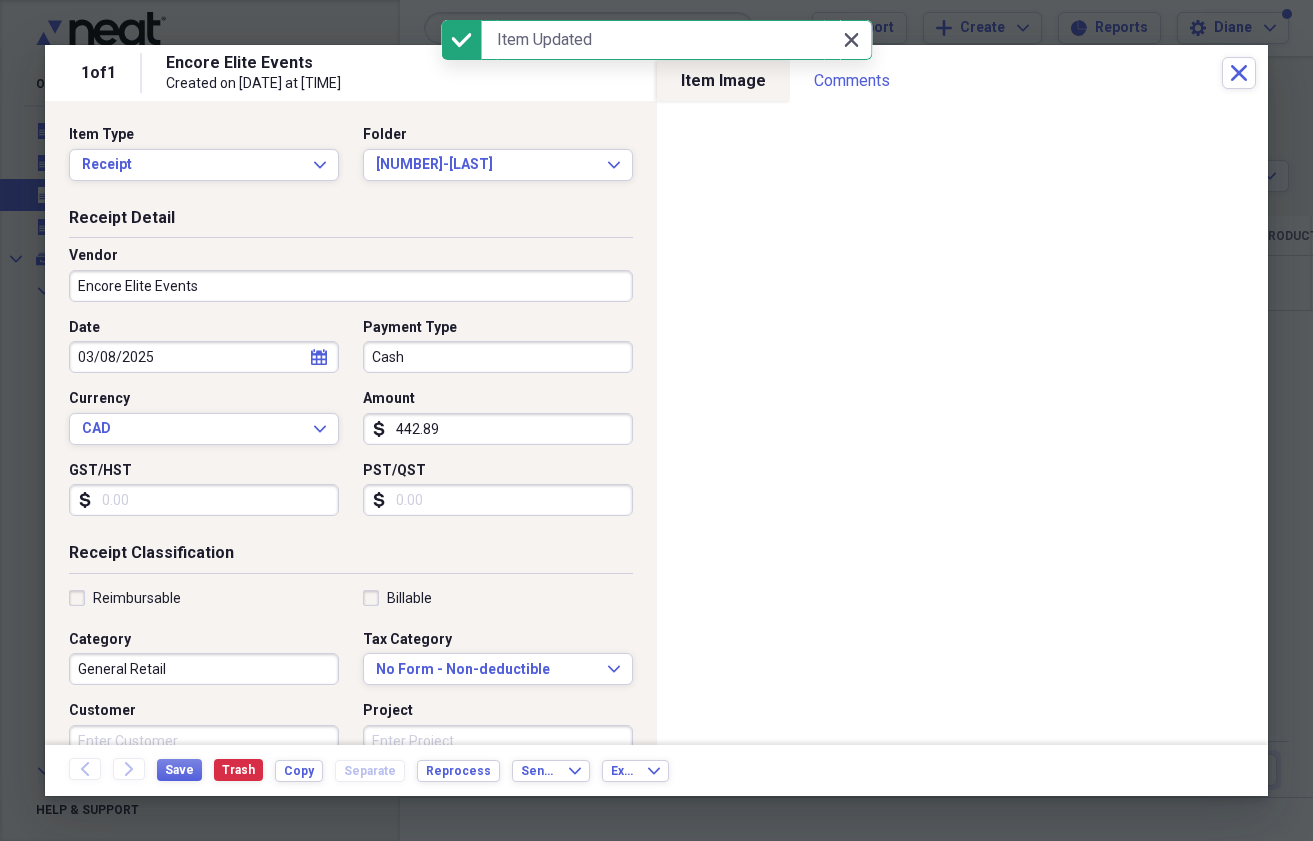 click 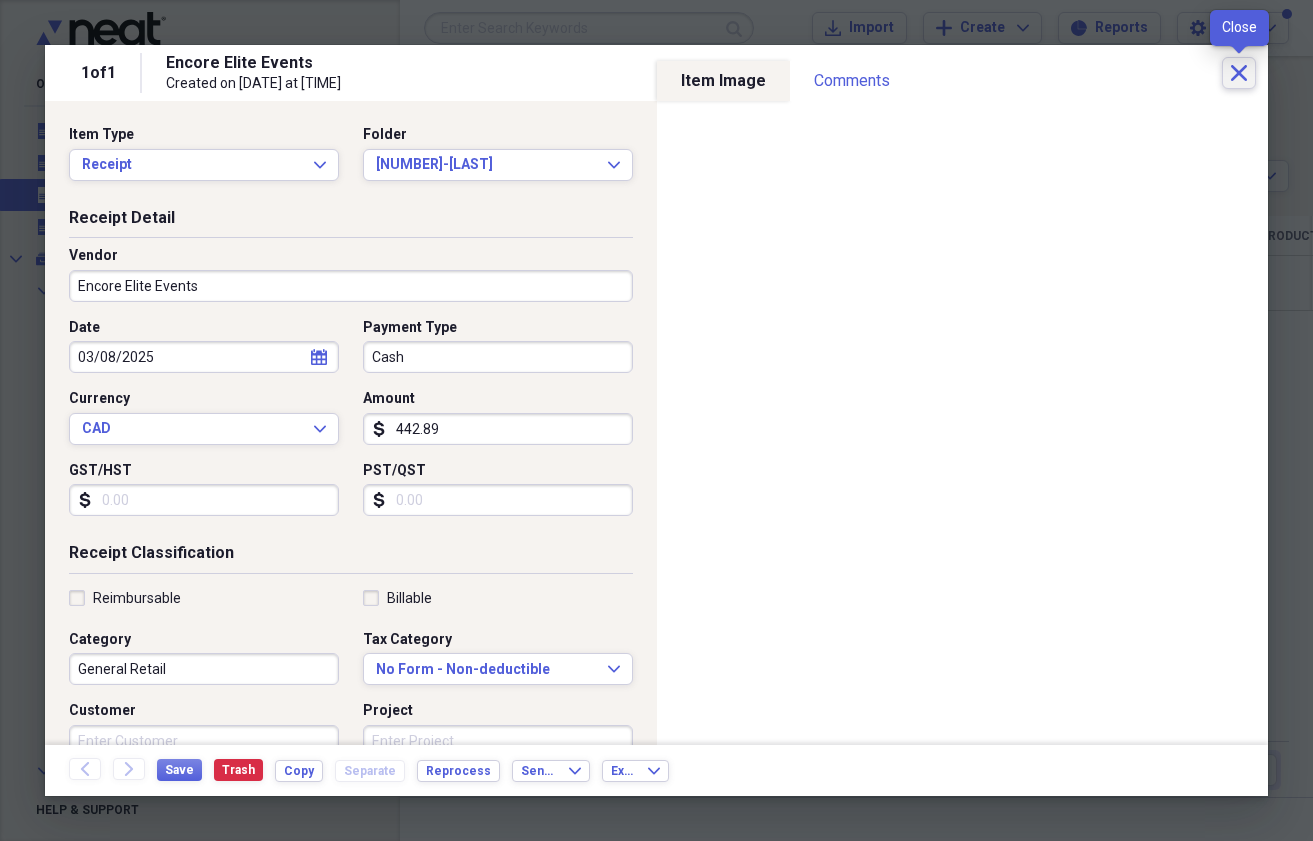 click on "Close" 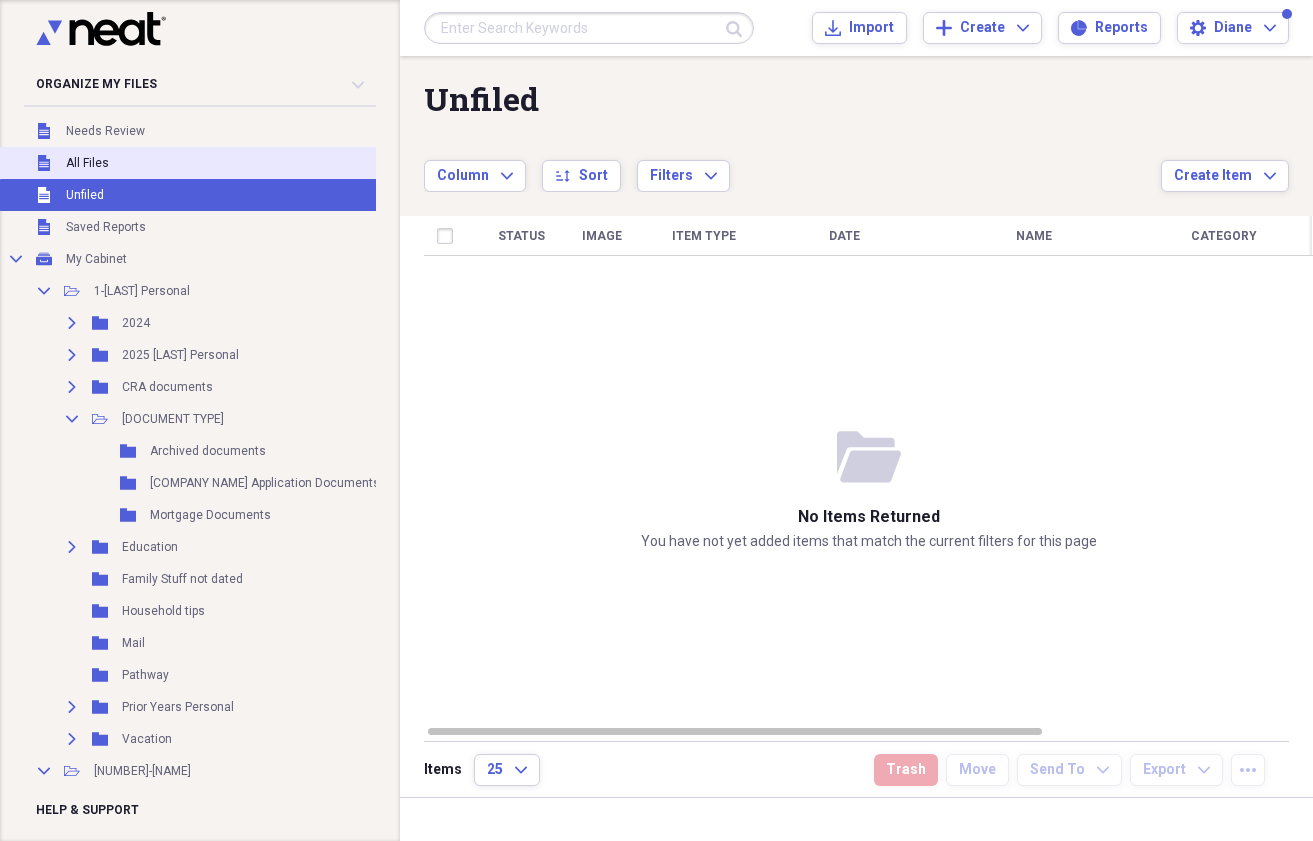 click on "All Files" at bounding box center [87, 163] 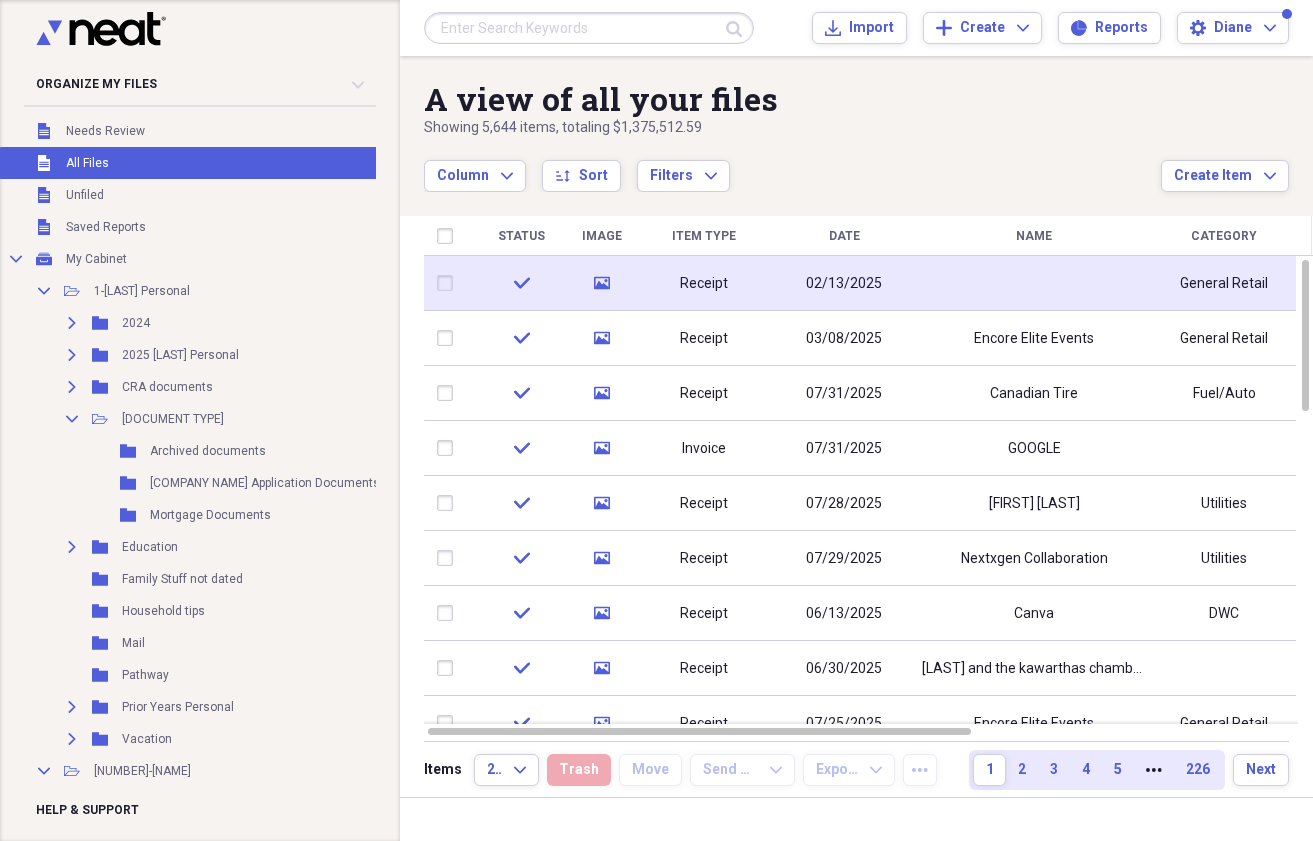 click on "Receipt" at bounding box center [704, 284] 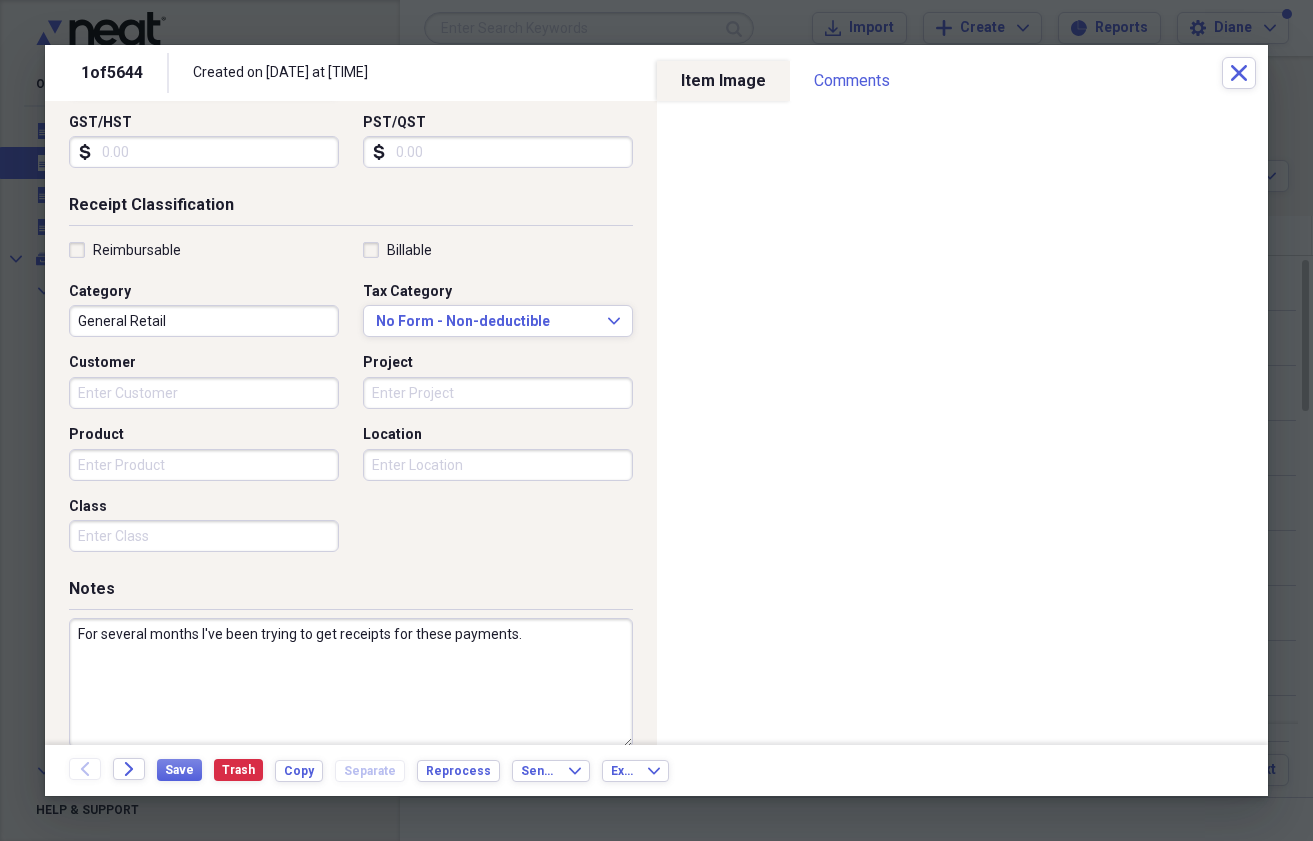 scroll, scrollTop: 377, scrollLeft: 0, axis: vertical 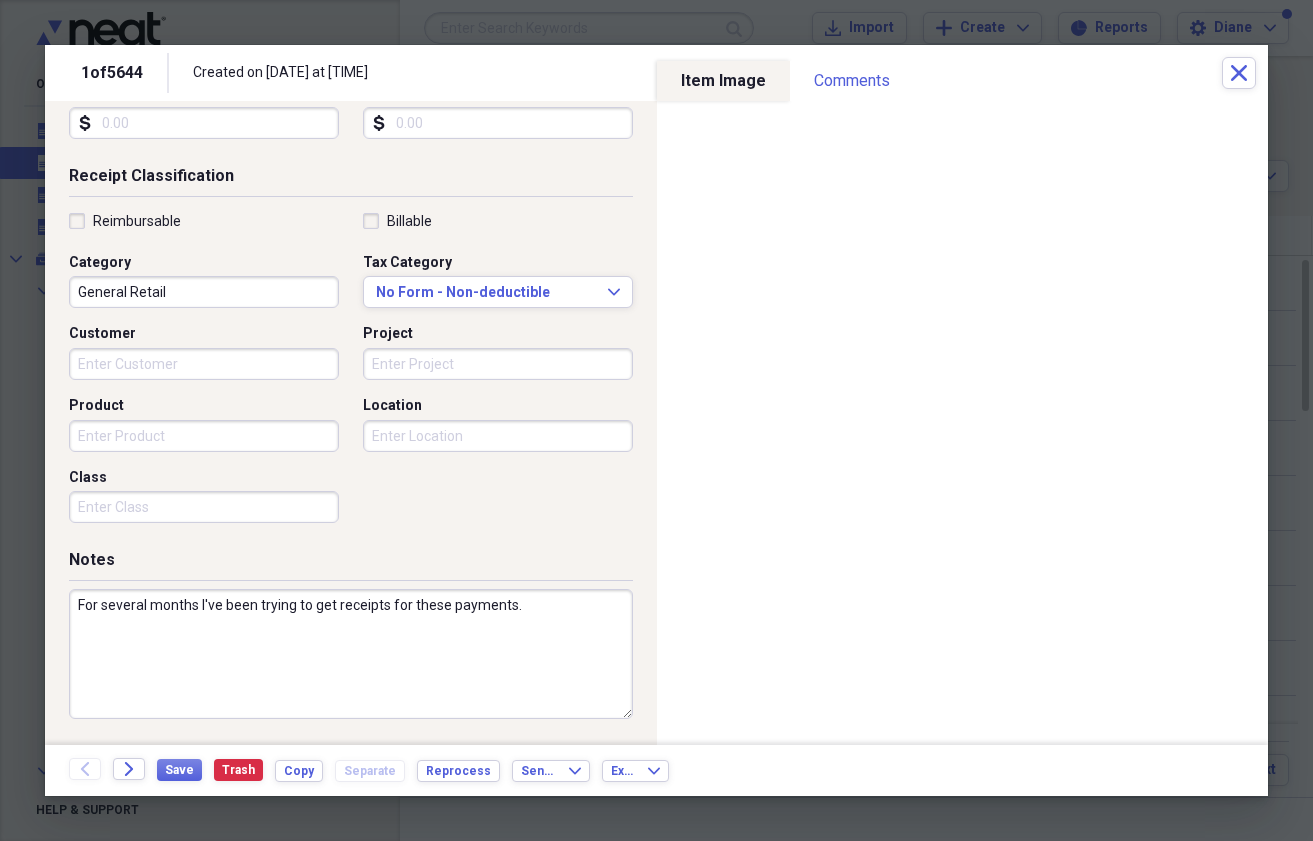 drag, startPoint x: 530, startPoint y: 606, endPoint x: 76, endPoint y: 600, distance: 454.03964 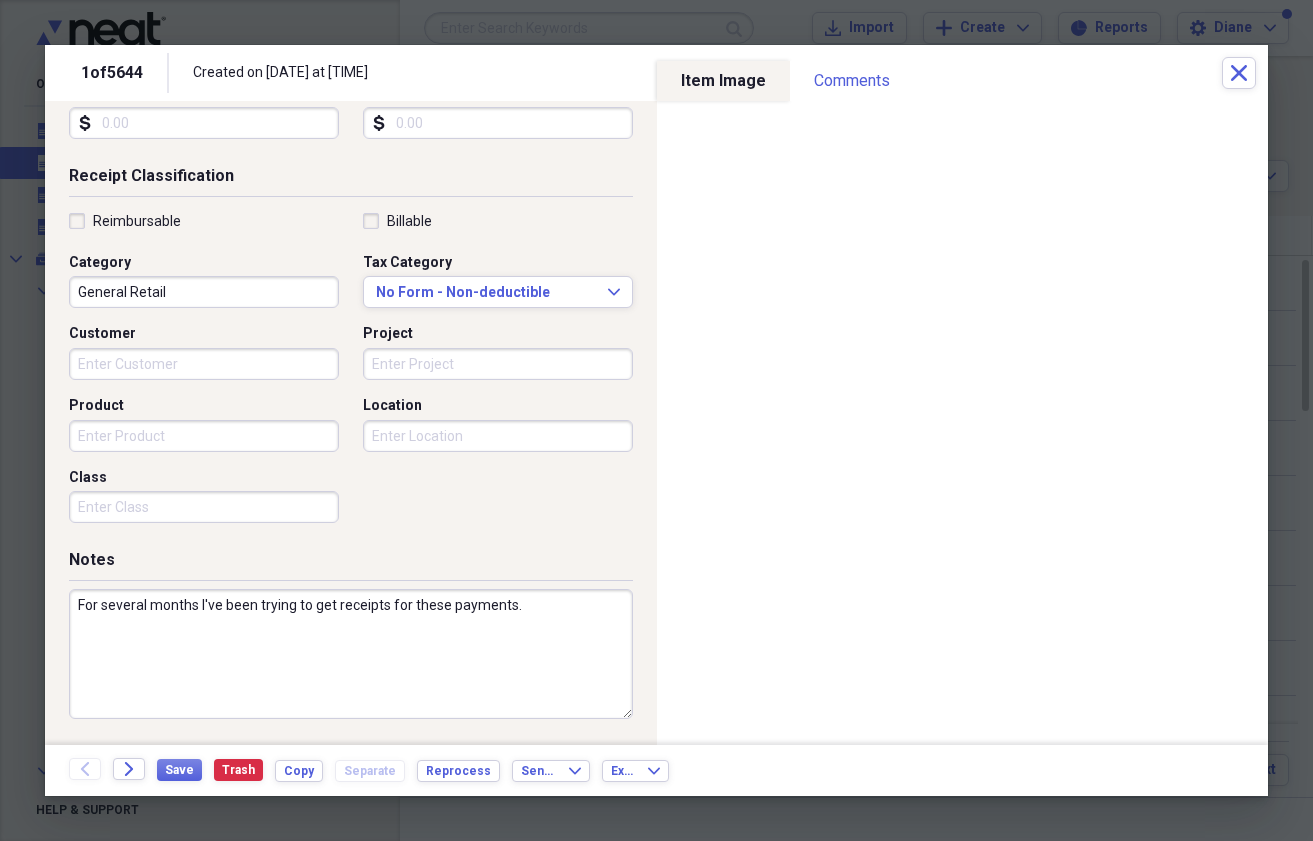 drag, startPoint x: 538, startPoint y: 610, endPoint x: 337, endPoint y: 608, distance: 201.00995 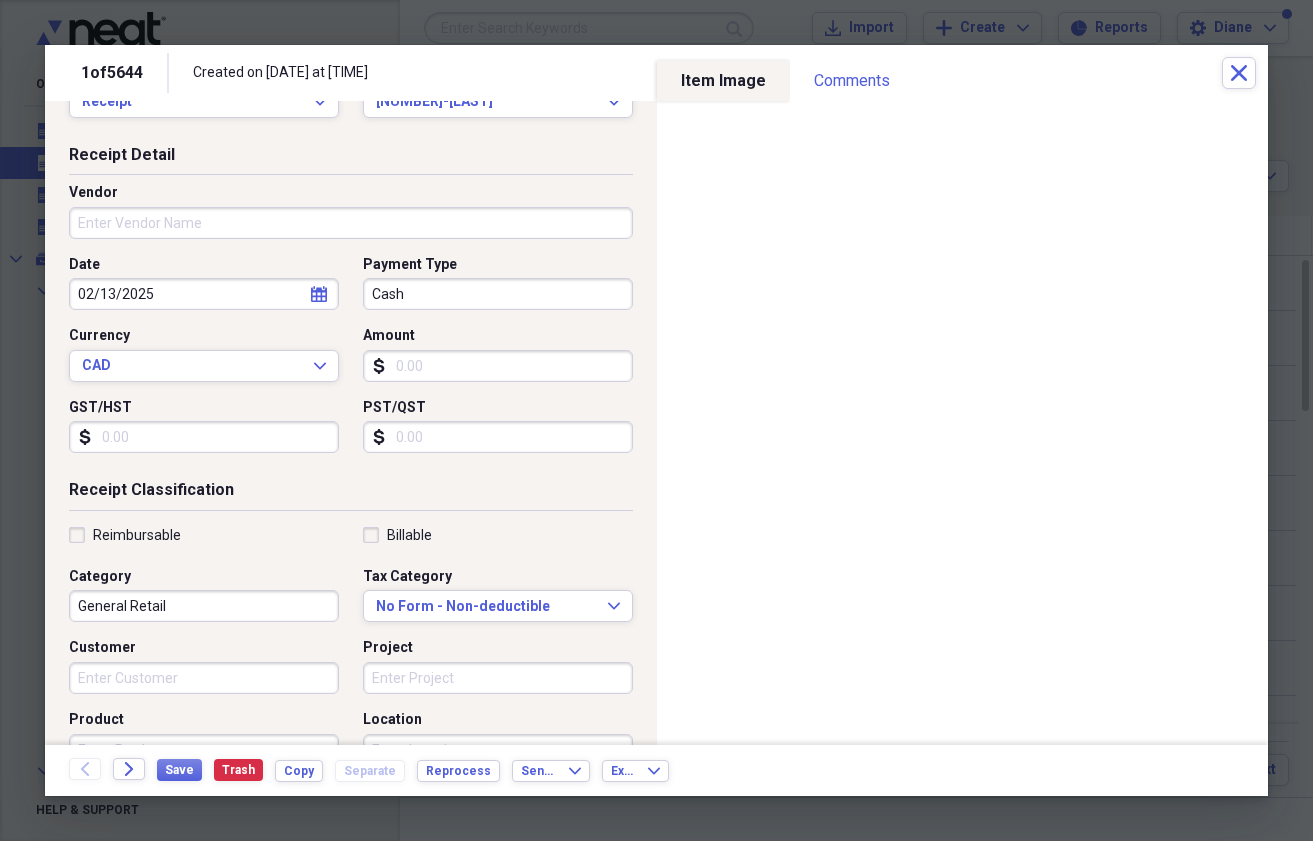 scroll, scrollTop: 49, scrollLeft: 0, axis: vertical 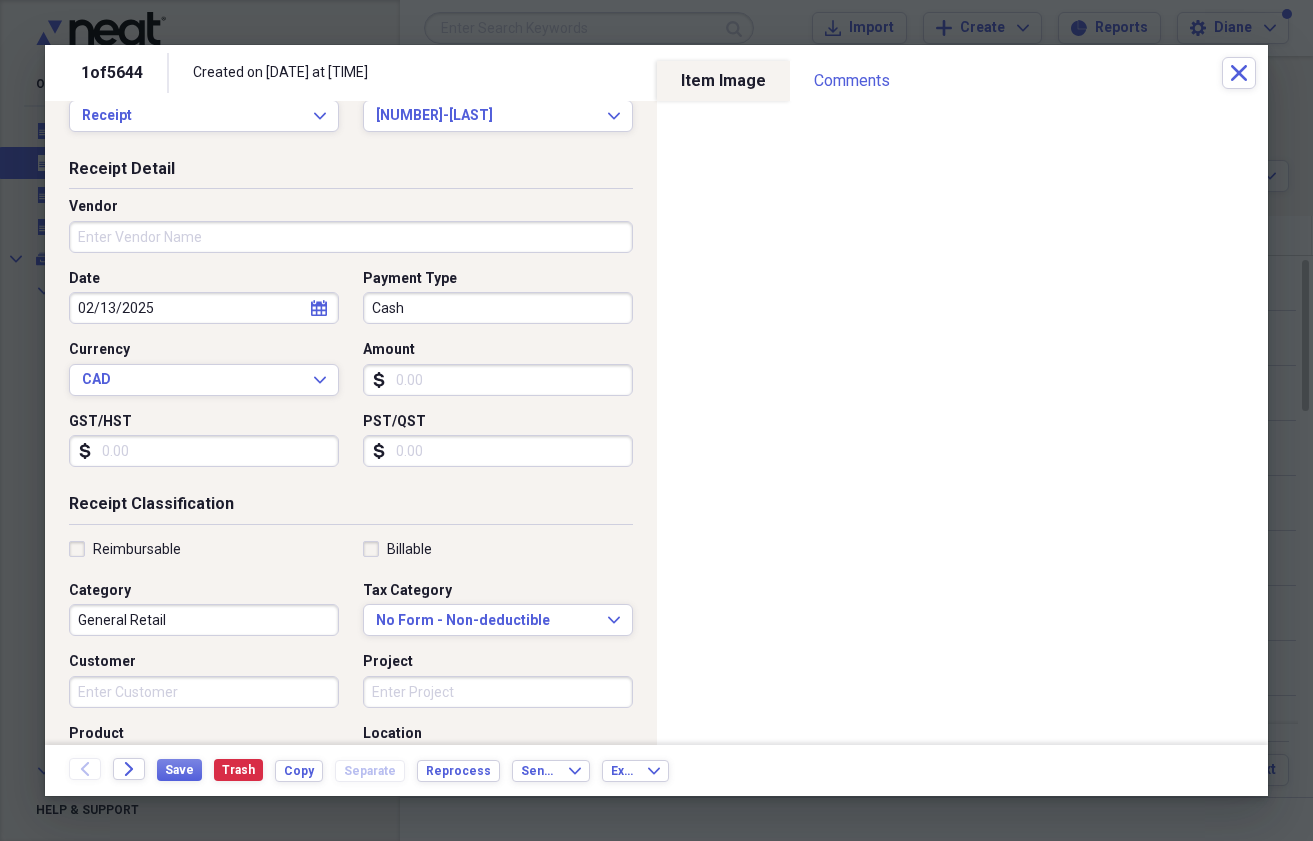 type on "For several months I've been trying to get a receipt for my January payment. The others are all entered already. Please add the January payment of $1847.92 to my folder. Thanks!" 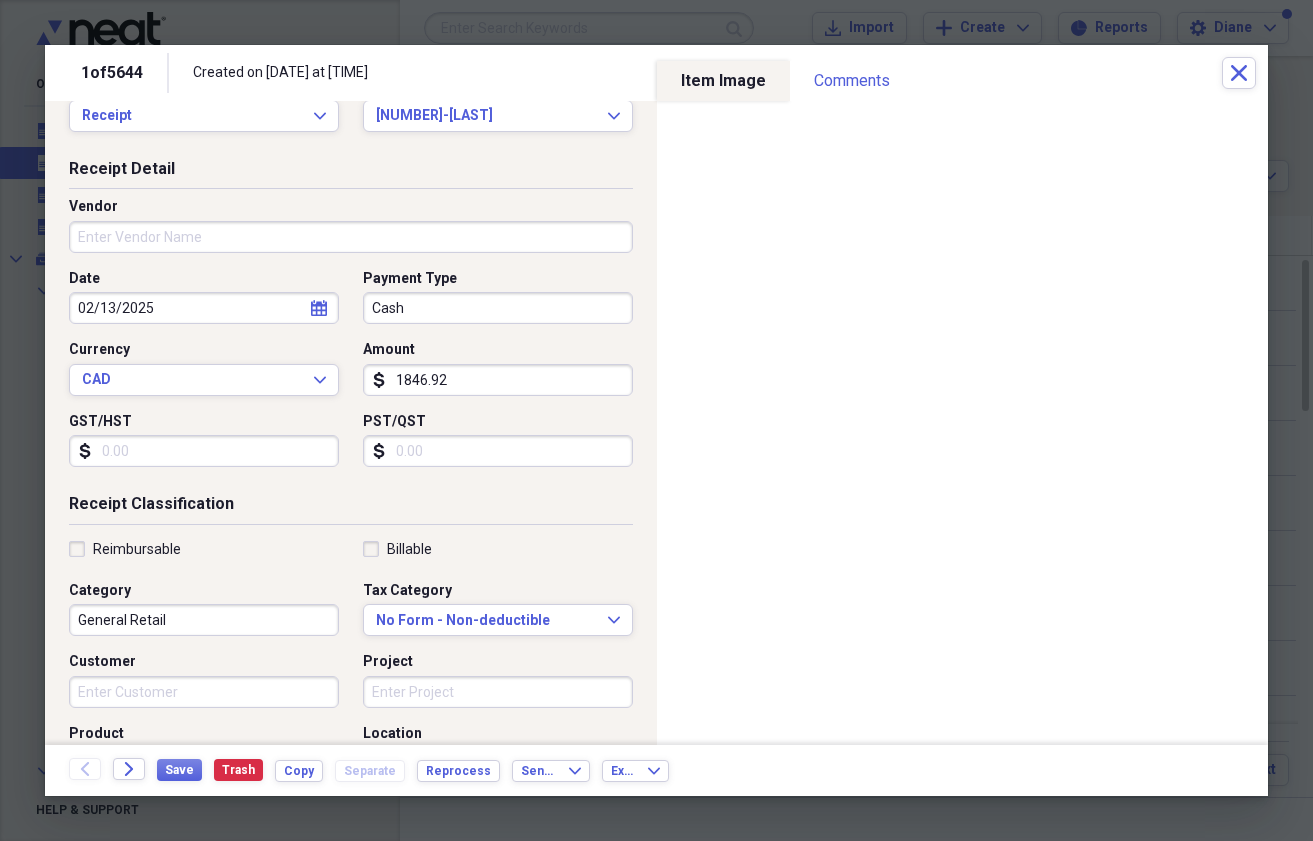 type on "1846.92" 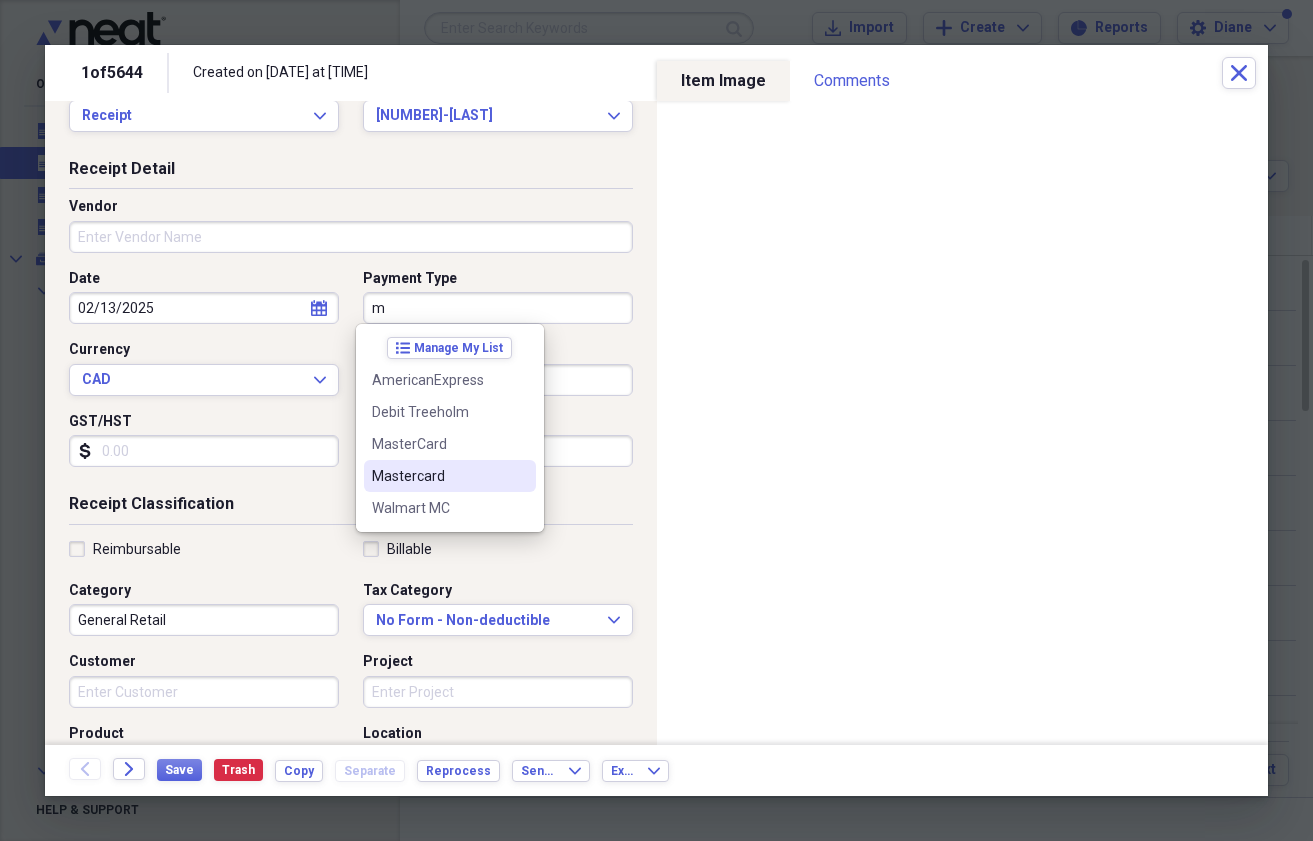 click on "Mastercard" at bounding box center (438, 476) 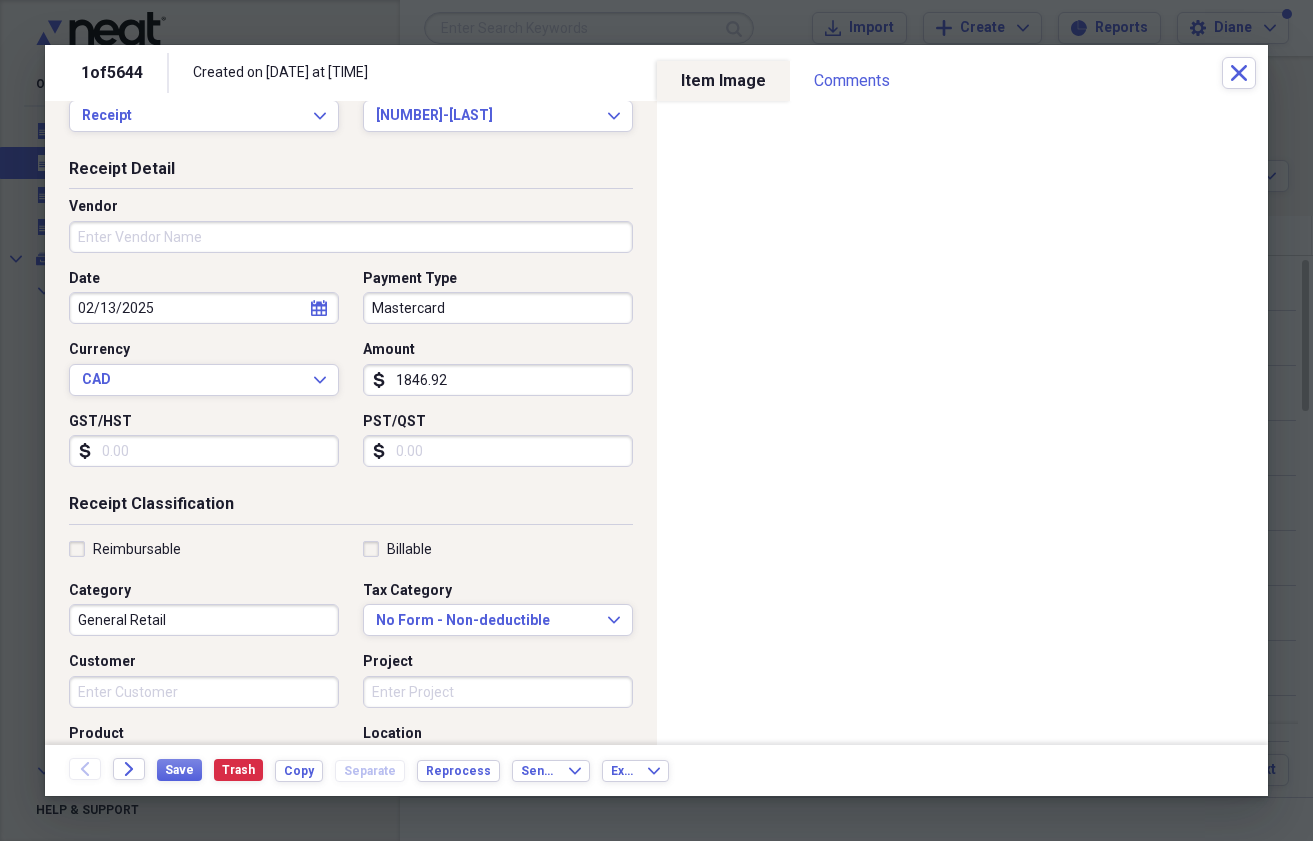 scroll, scrollTop: 0, scrollLeft: 0, axis: both 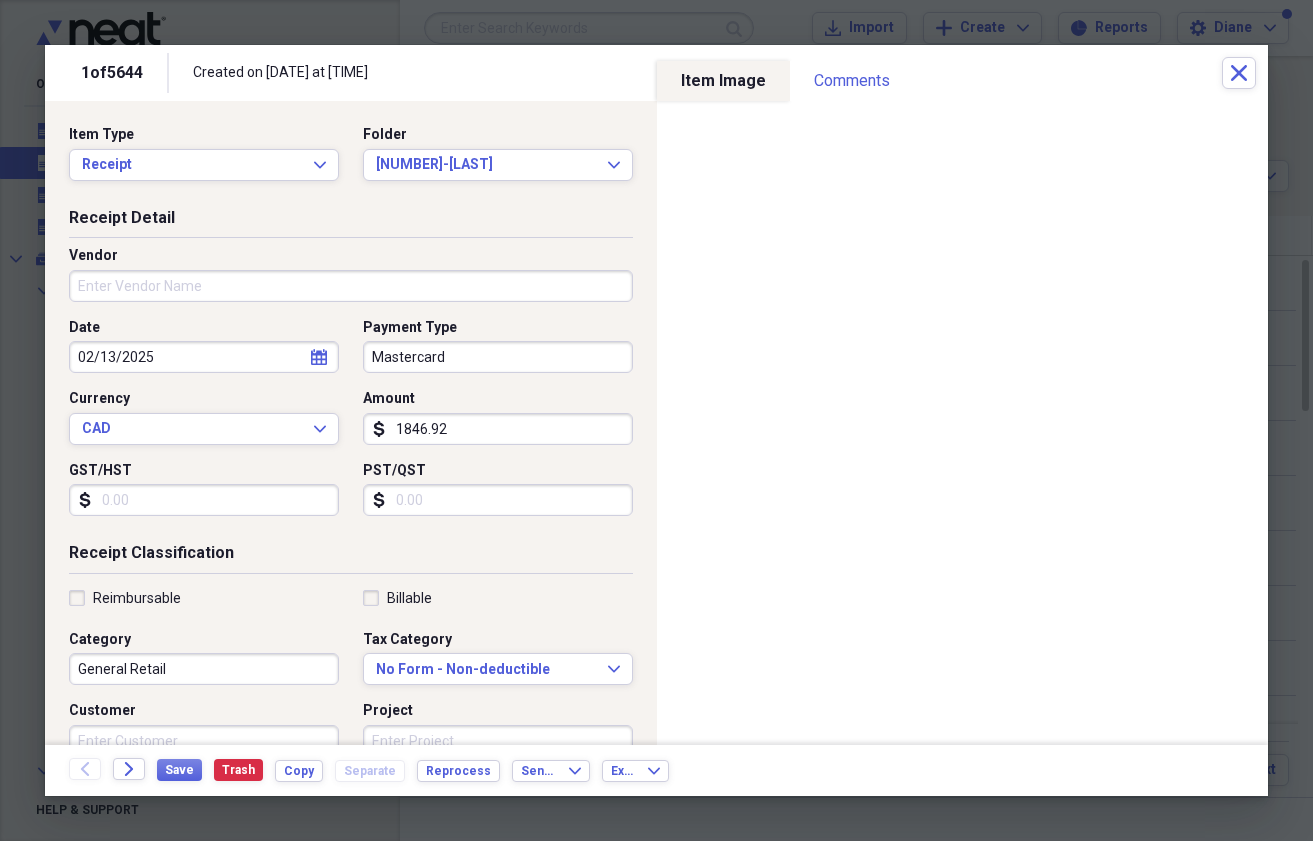 click on "Vendor" at bounding box center [351, 286] 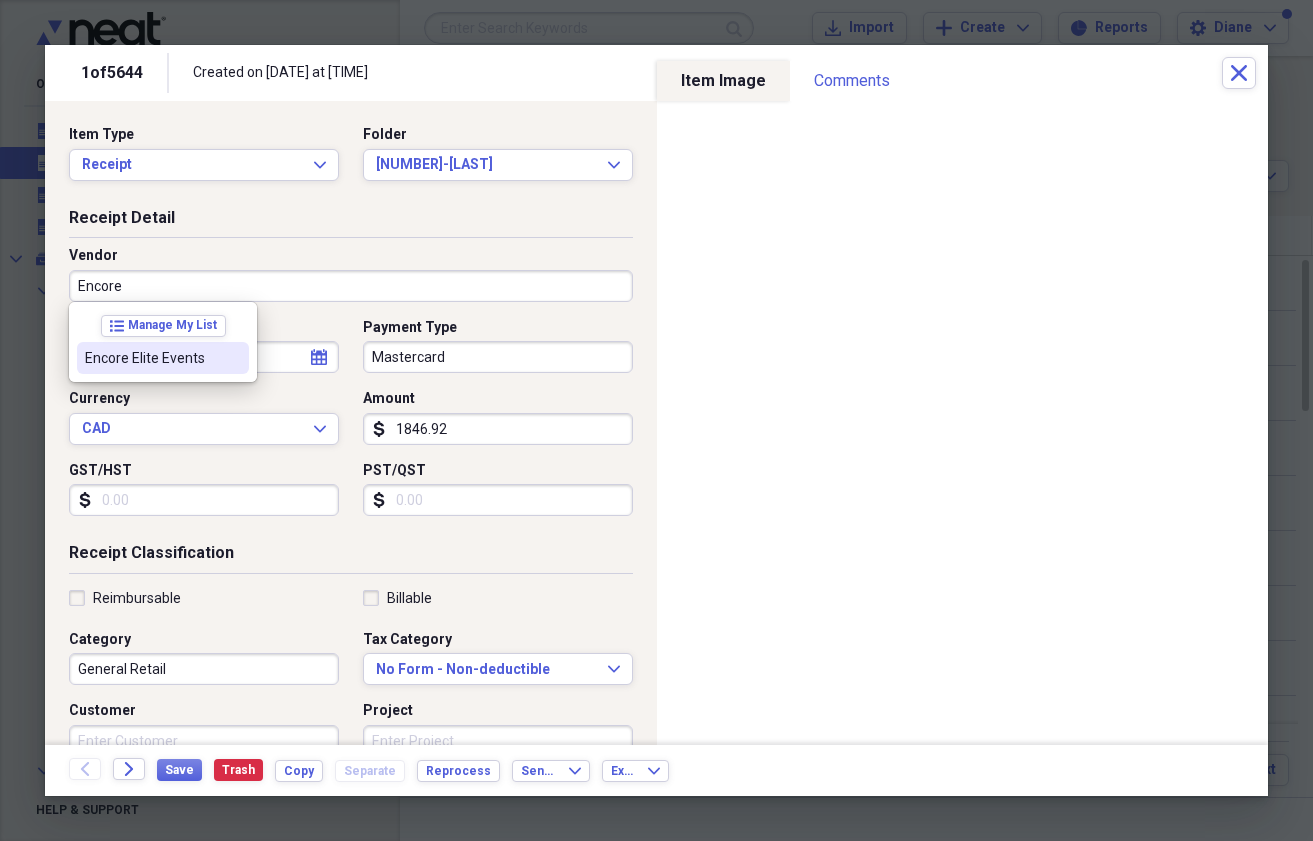 click on "Encore Elite Events" at bounding box center [151, 358] 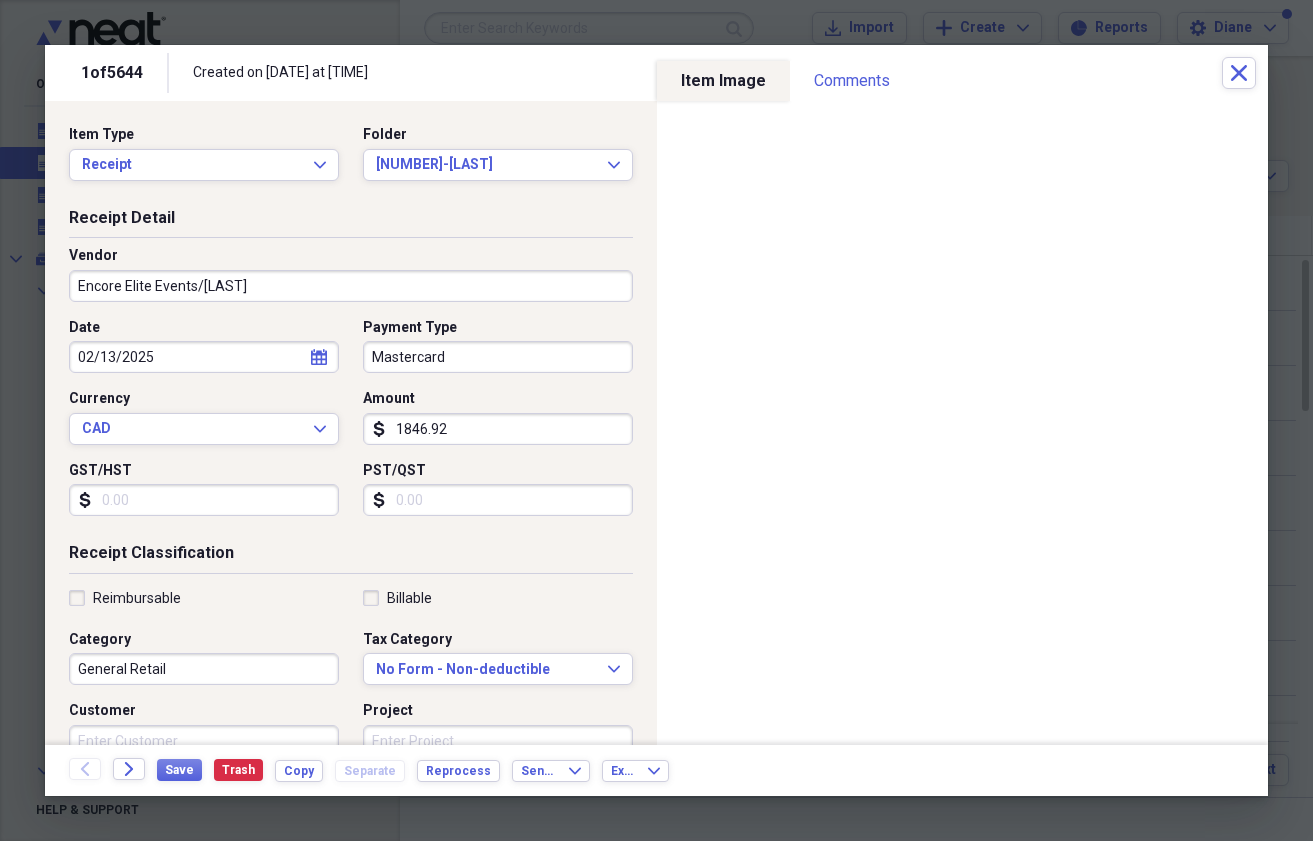 click on "Encore Elite Events/[LAST]" at bounding box center (351, 286) 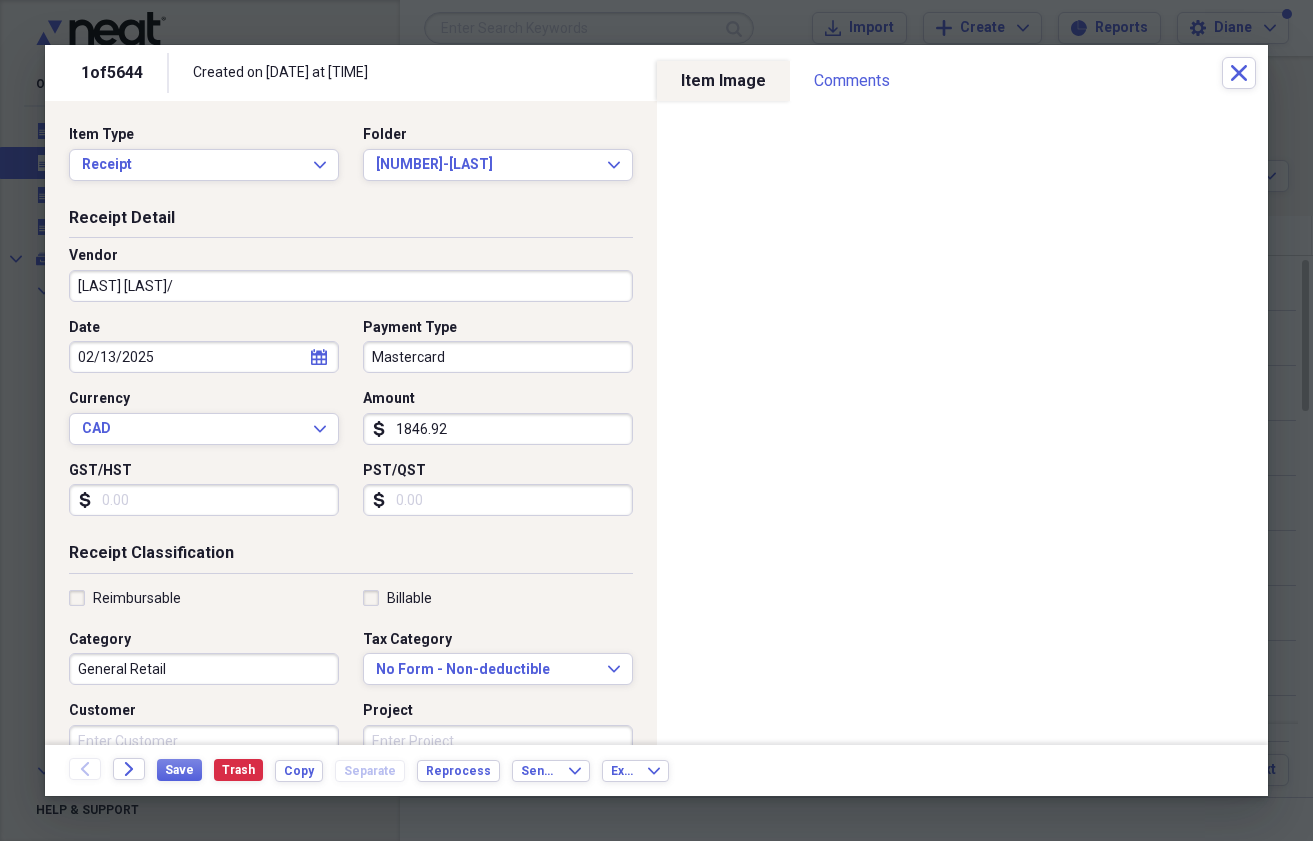 type on "Encore Elite Events" 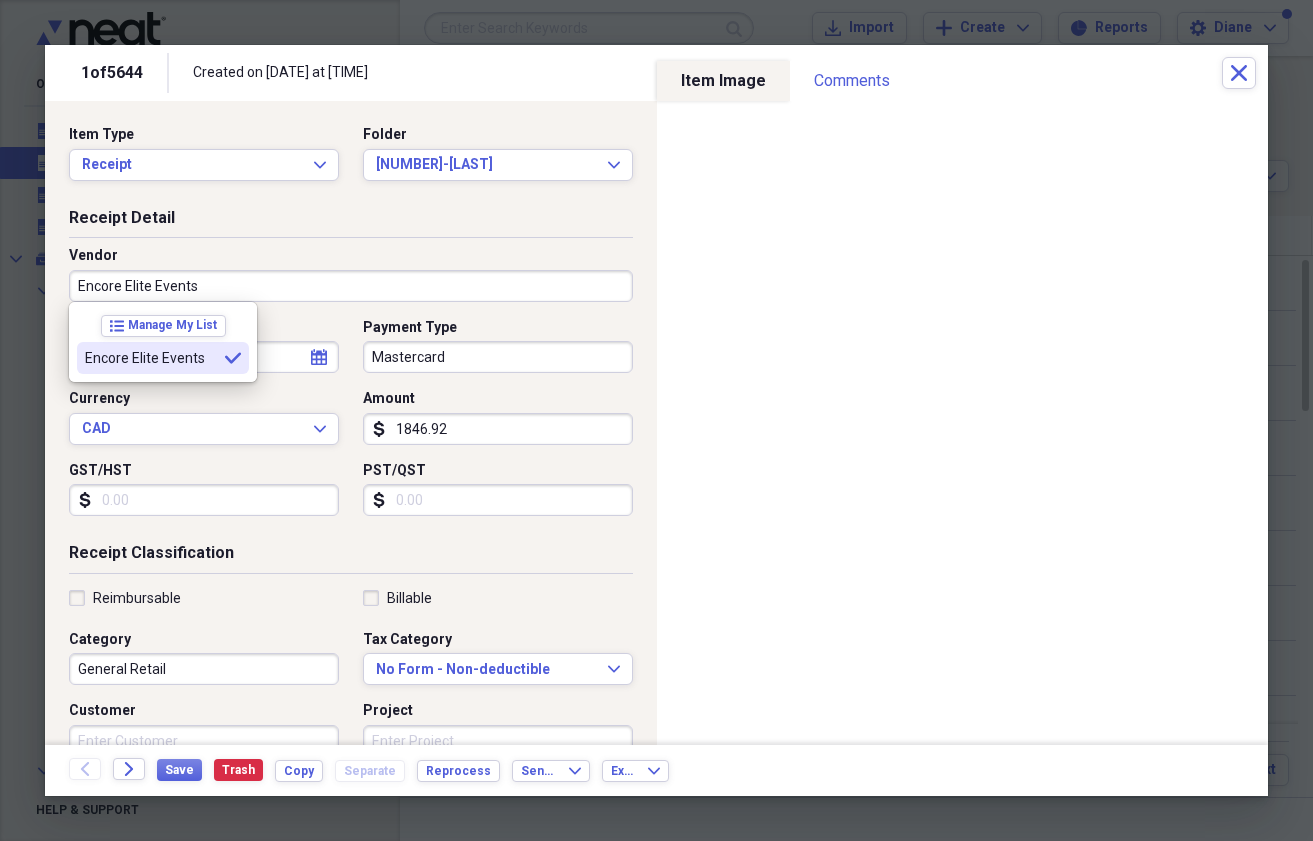 click on "Encore Elite Events" at bounding box center (151, 358) 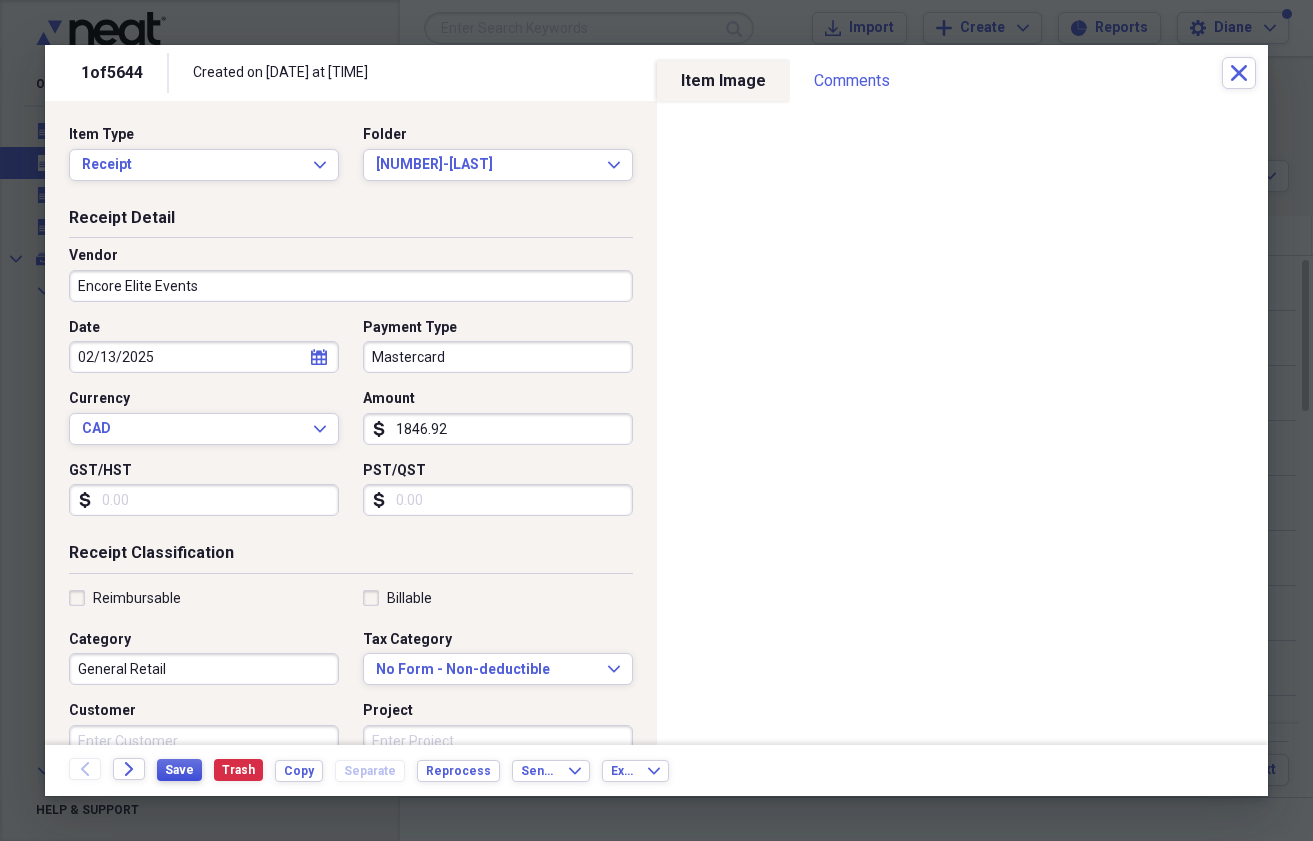 click on "Save" at bounding box center [179, 770] 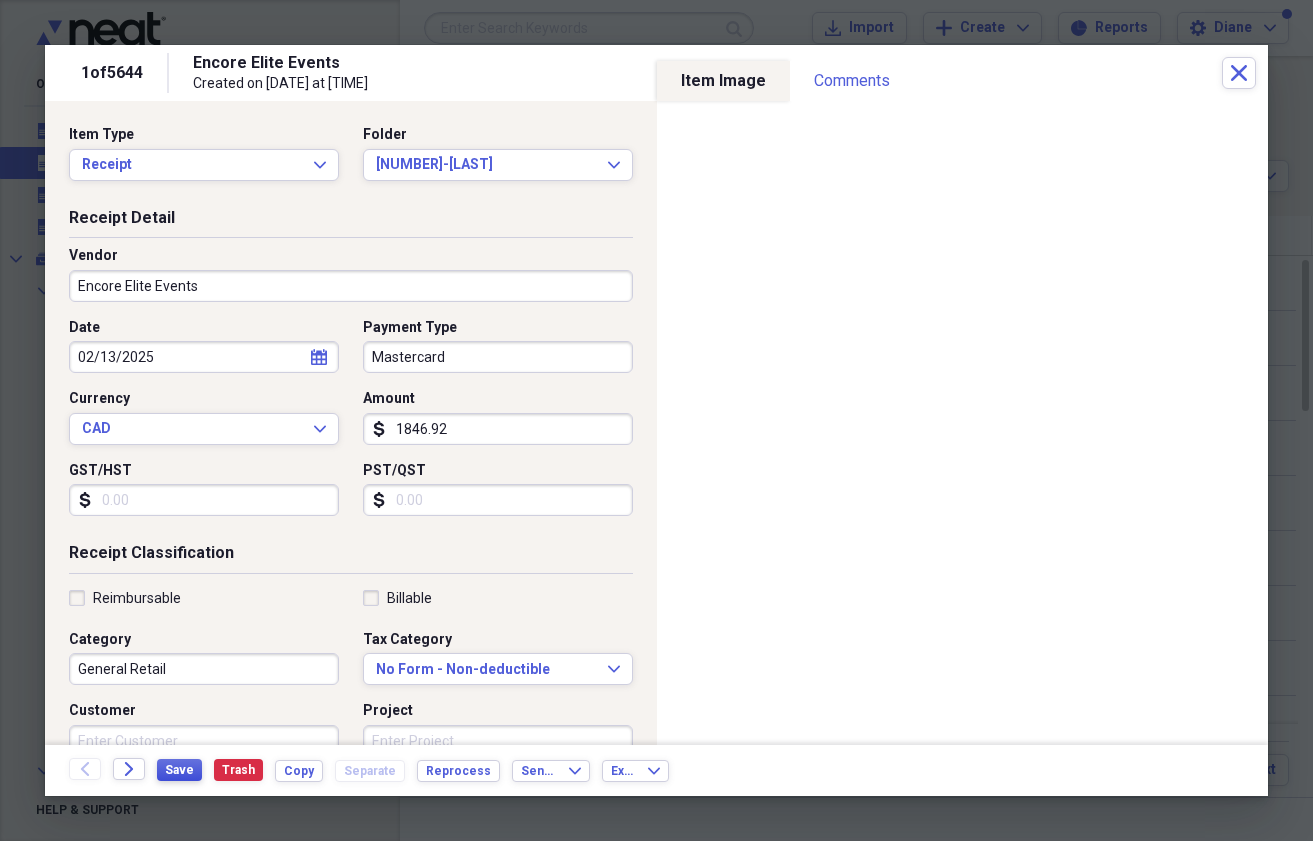 click on "Save" at bounding box center [179, 770] 